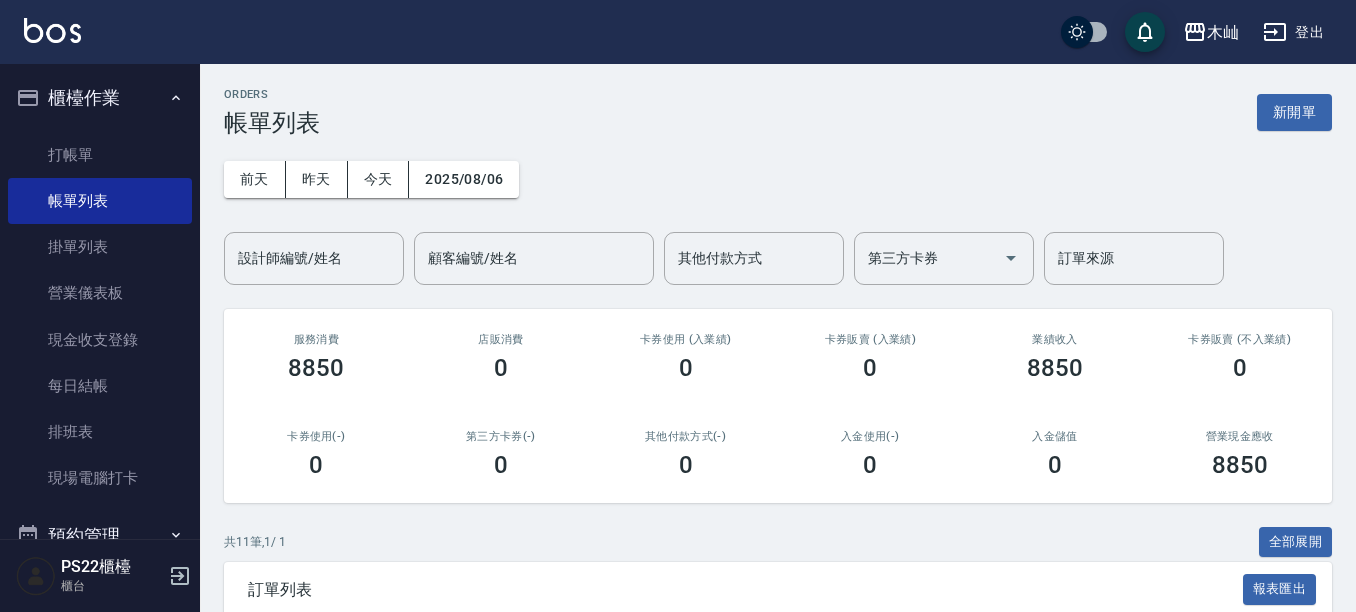 scroll, scrollTop: 0, scrollLeft: 0, axis: both 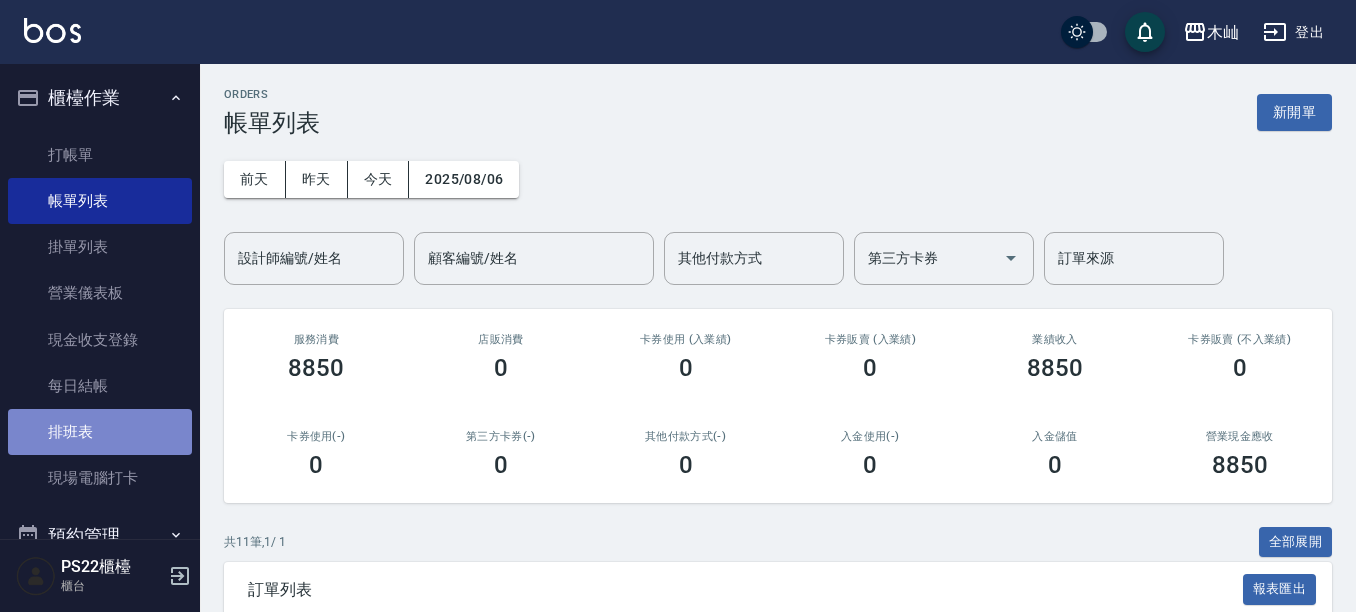 click on "排班表" at bounding box center (100, 432) 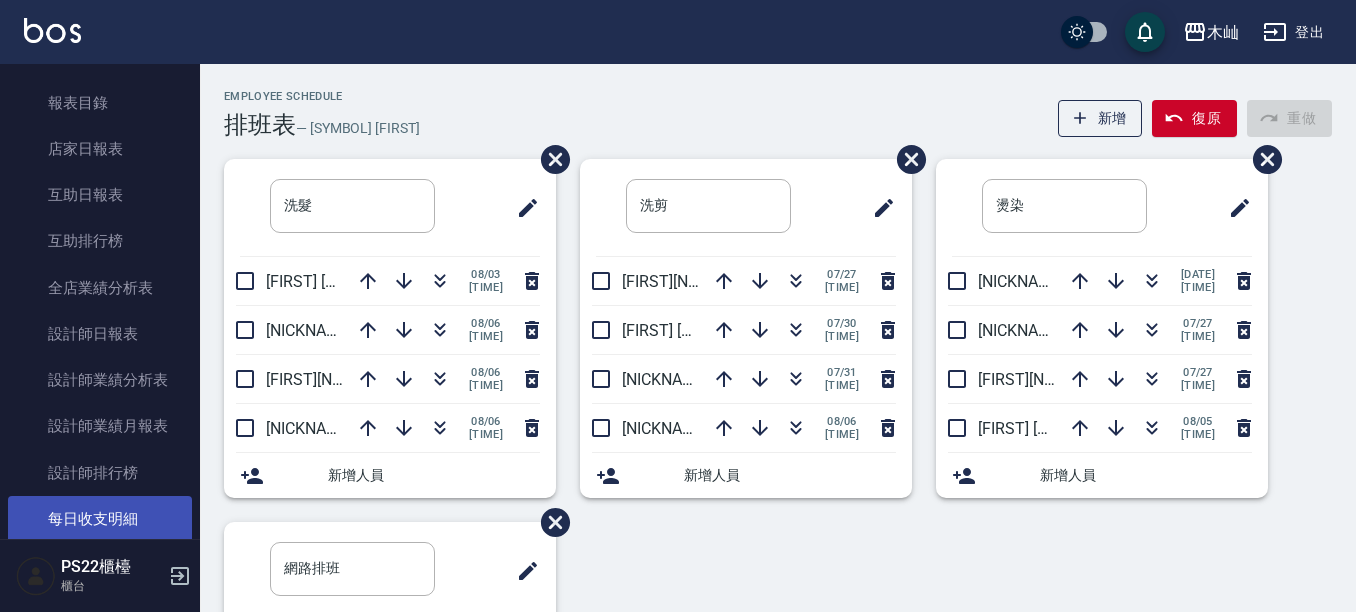 scroll, scrollTop: 700, scrollLeft: 0, axis: vertical 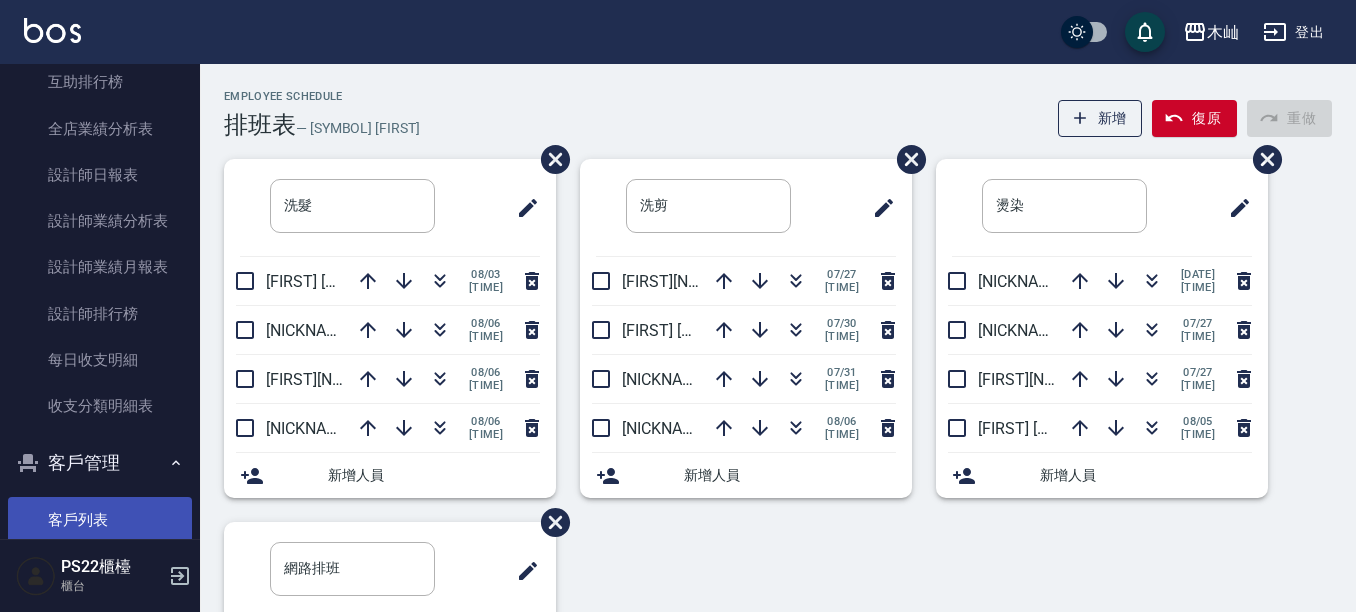 click on "客戶列表" at bounding box center [100, 520] 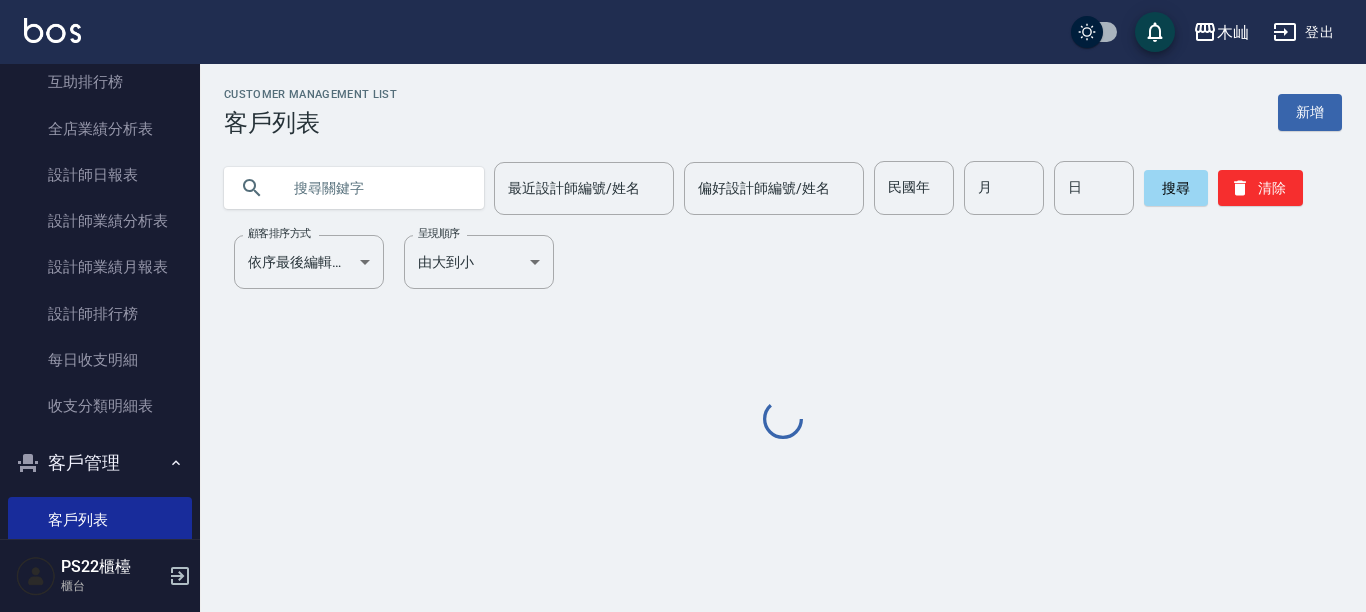 click at bounding box center (374, 188) 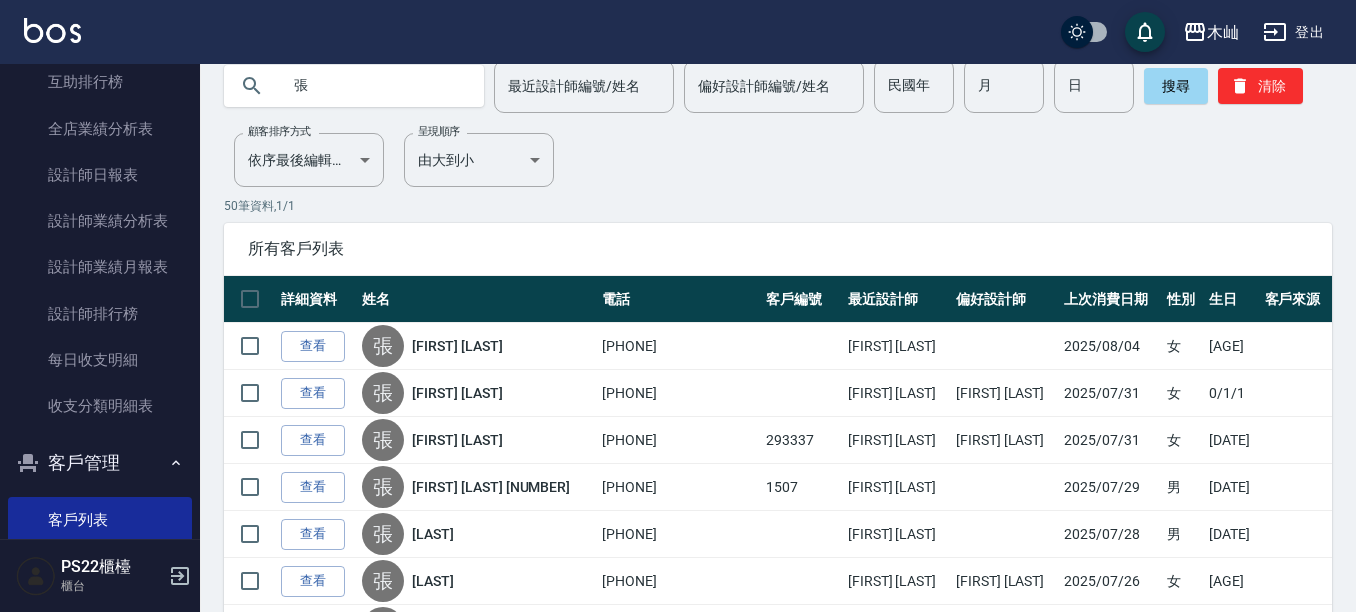 scroll, scrollTop: 0, scrollLeft: 0, axis: both 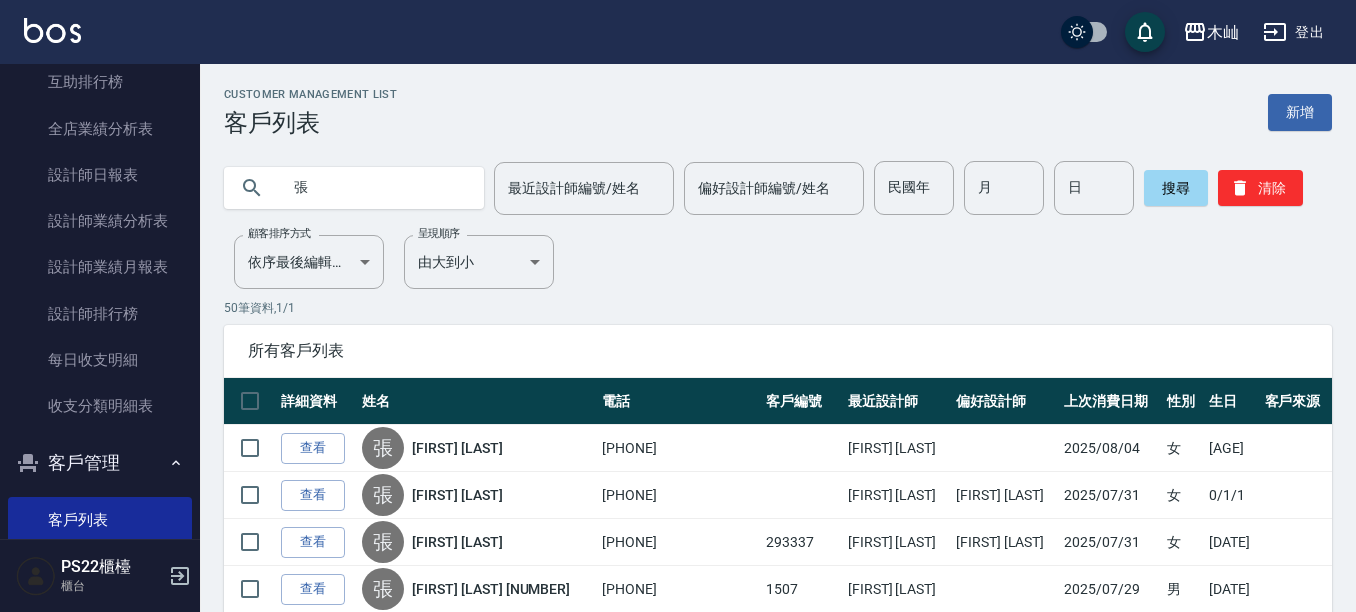 click on "張" at bounding box center [374, 188] 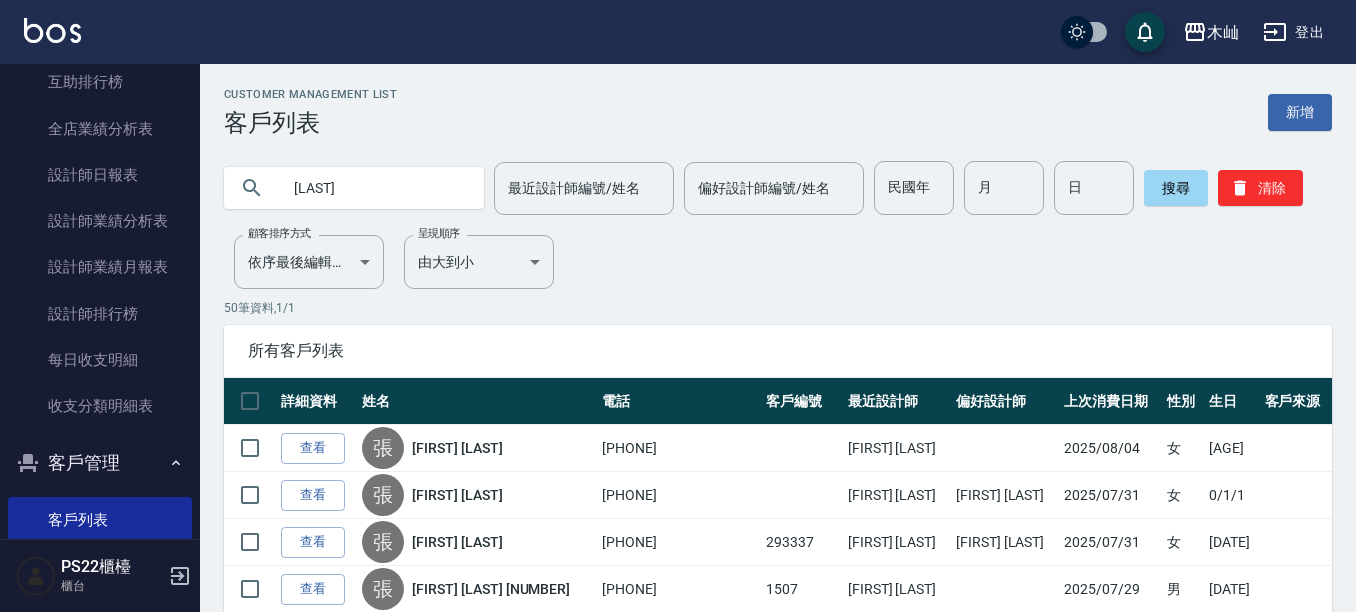 type on "[LAST]" 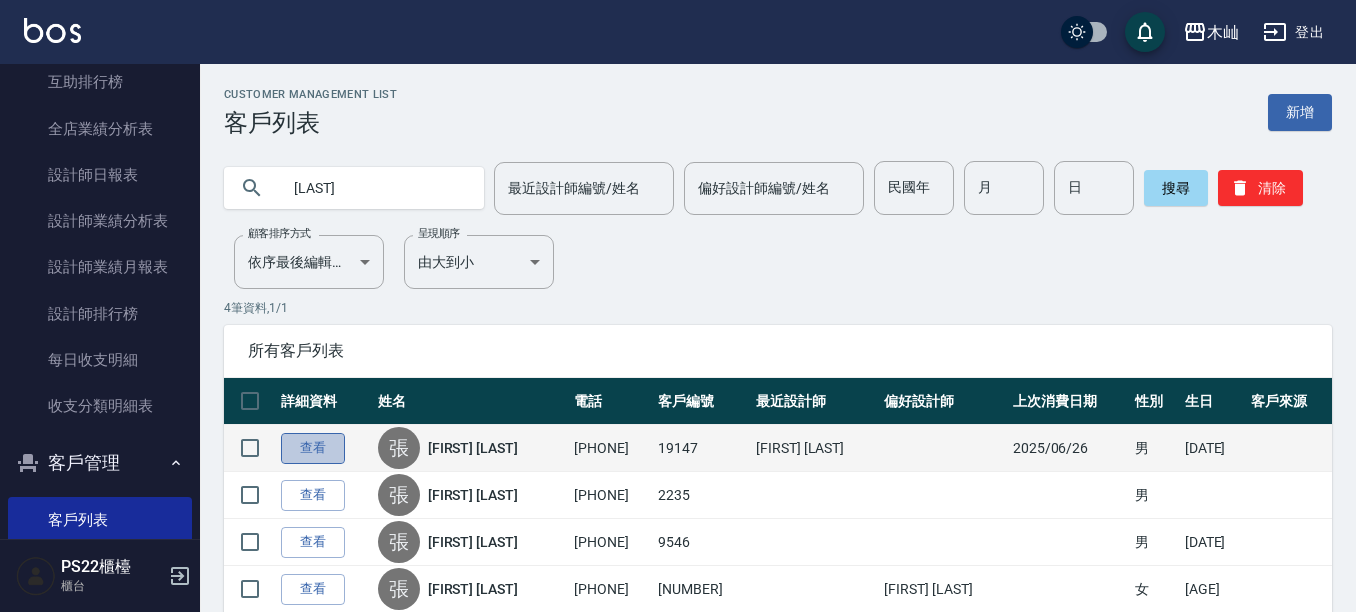 click on "查看" at bounding box center (313, 448) 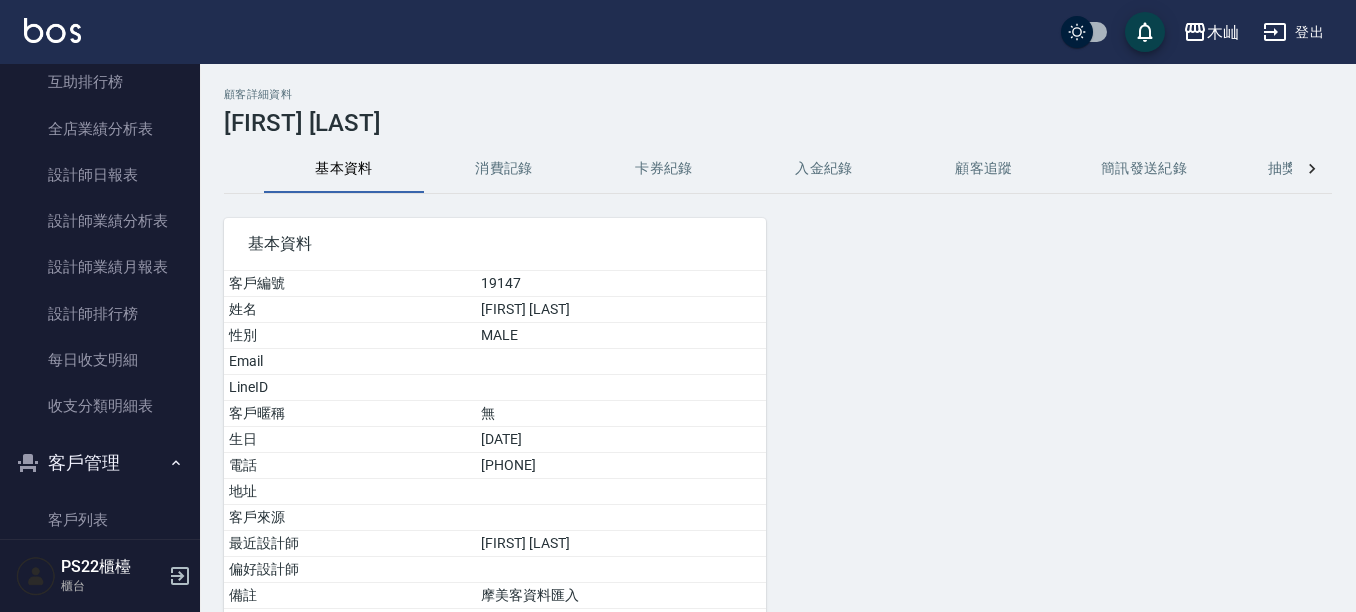 click on "消費記錄" at bounding box center [504, 169] 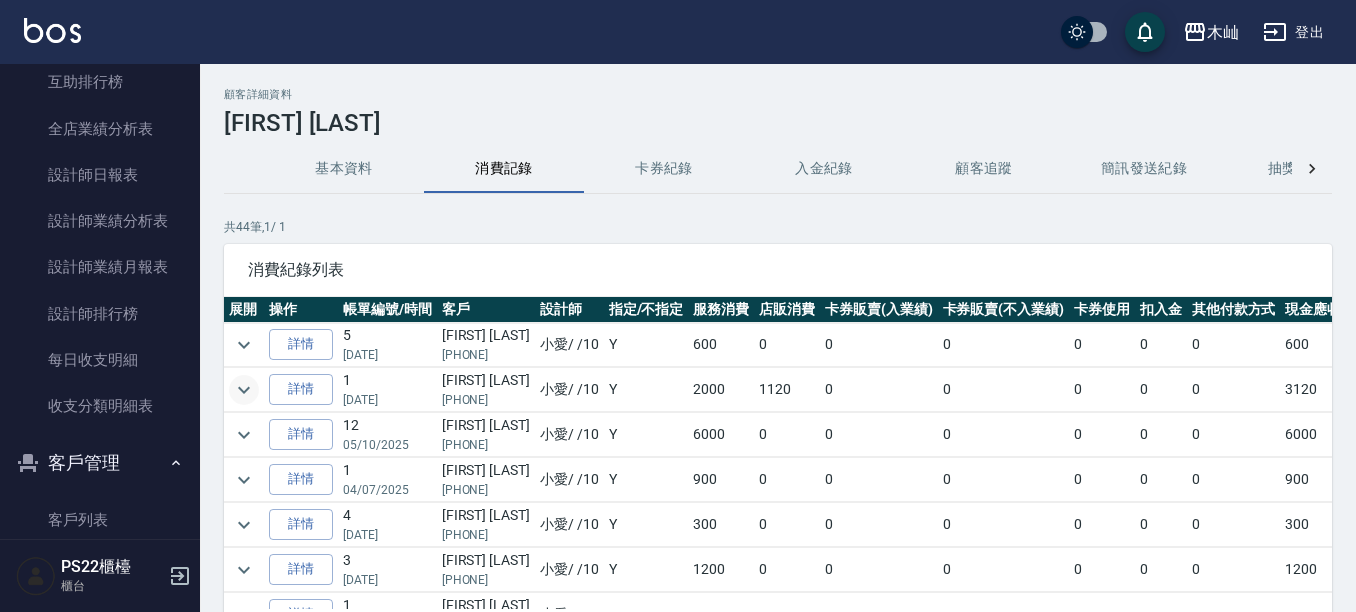 click 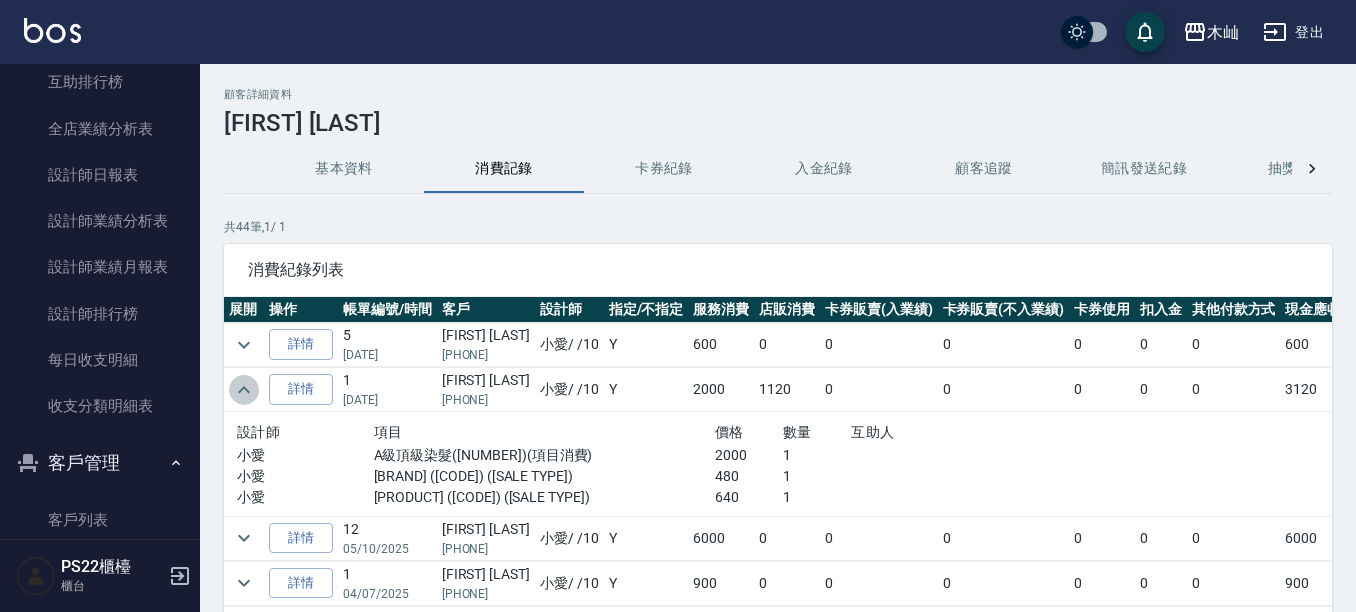 click 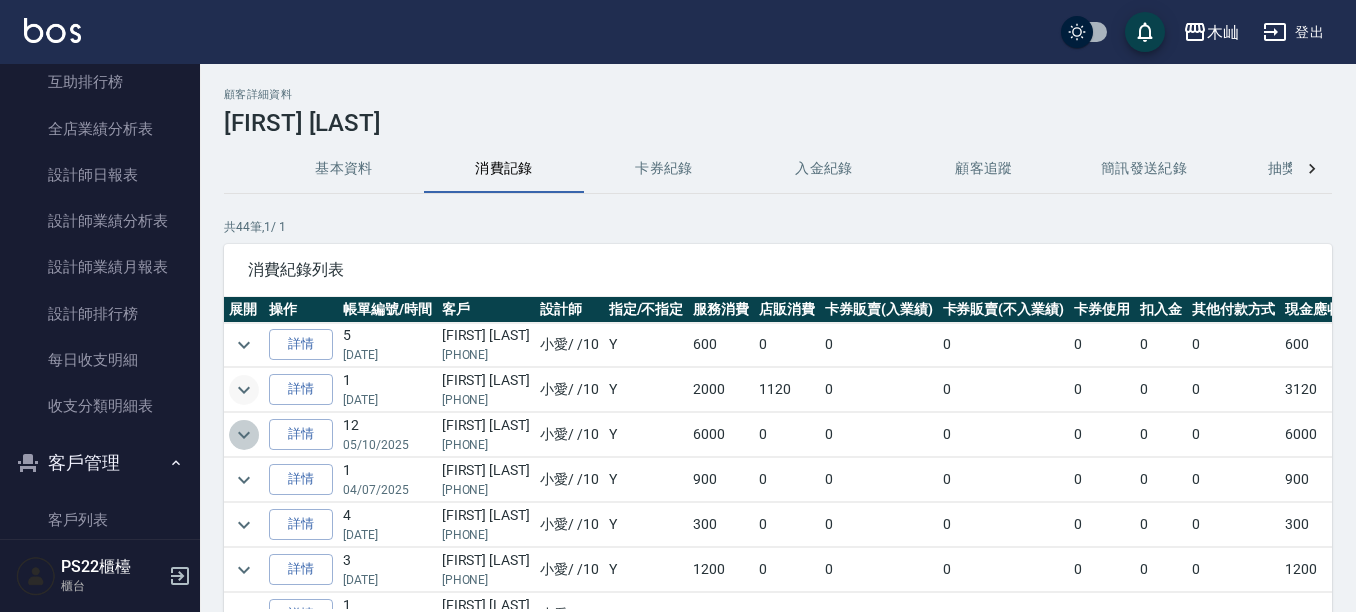 click 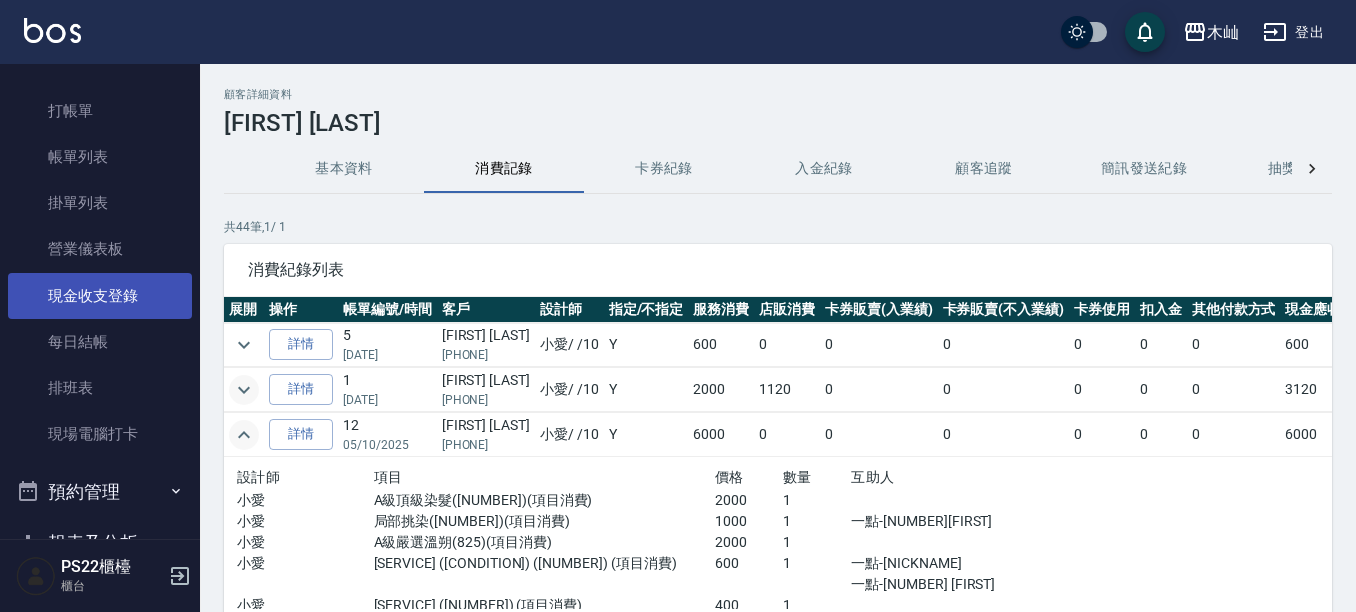 scroll, scrollTop: 0, scrollLeft: 0, axis: both 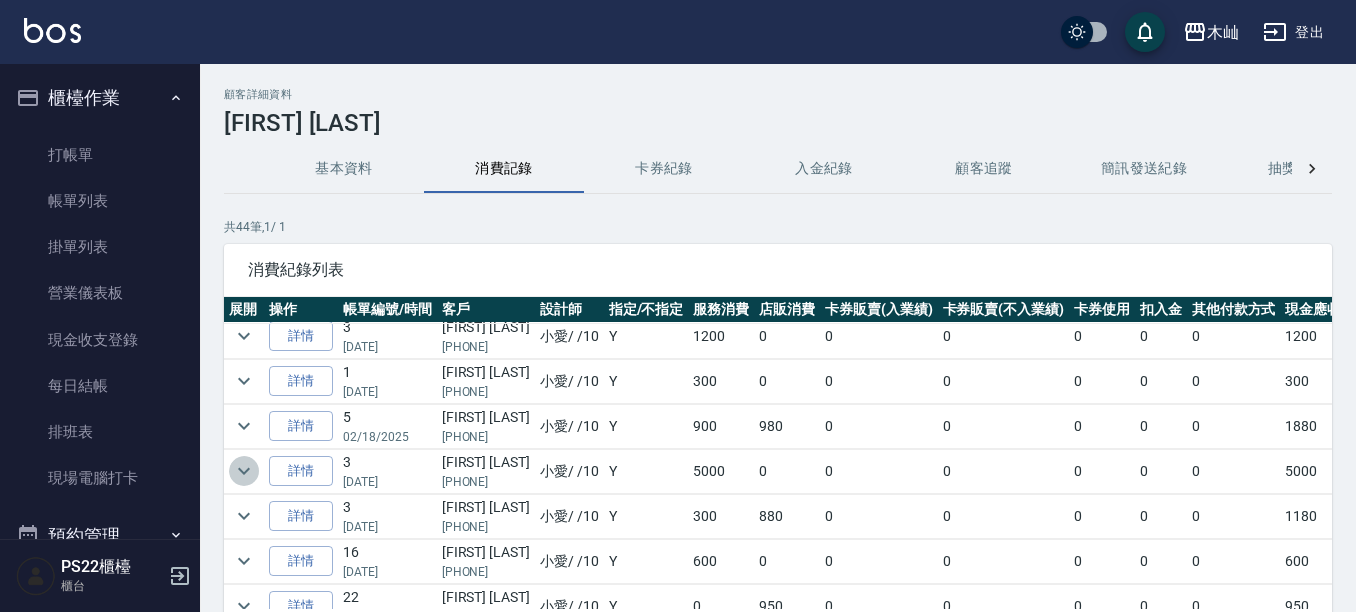 click 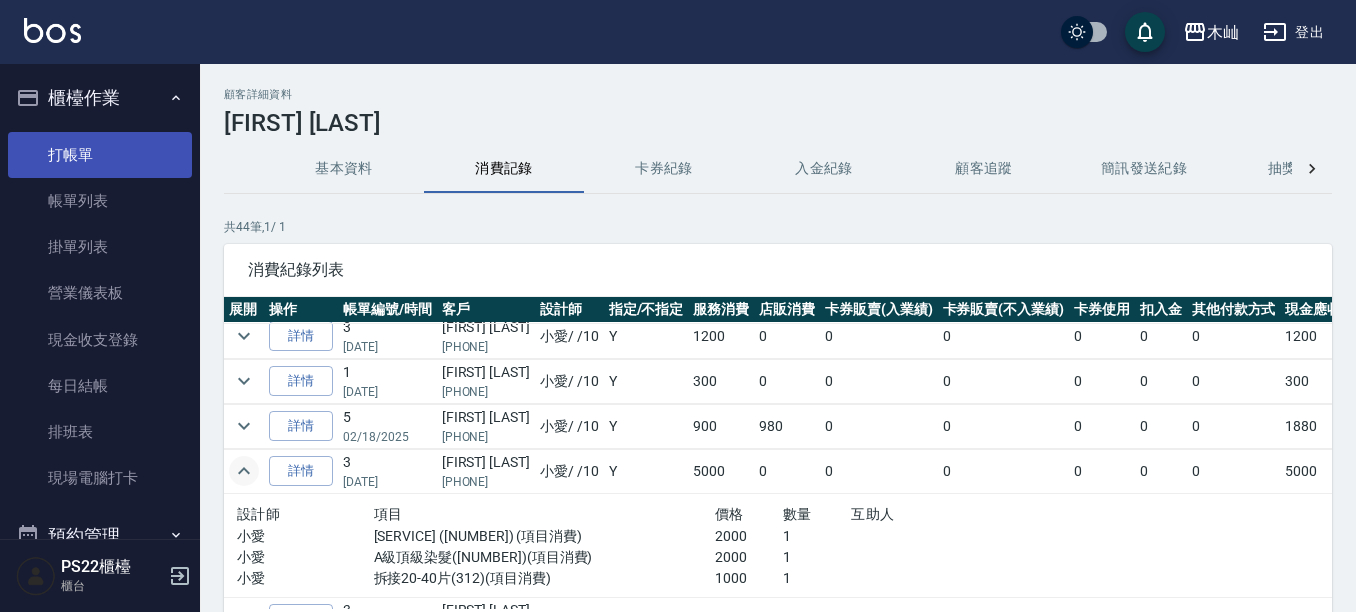 click on "打帳單" at bounding box center [100, 155] 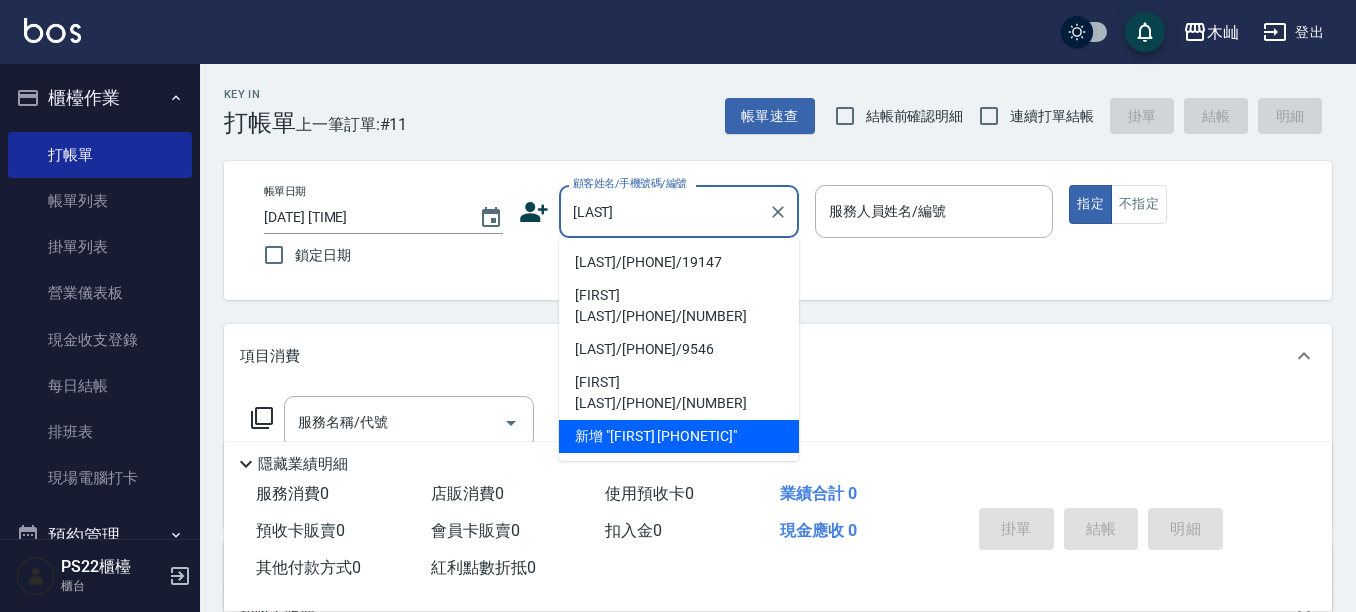click on "[LAST]/[PHONE]/19147" at bounding box center (679, 262) 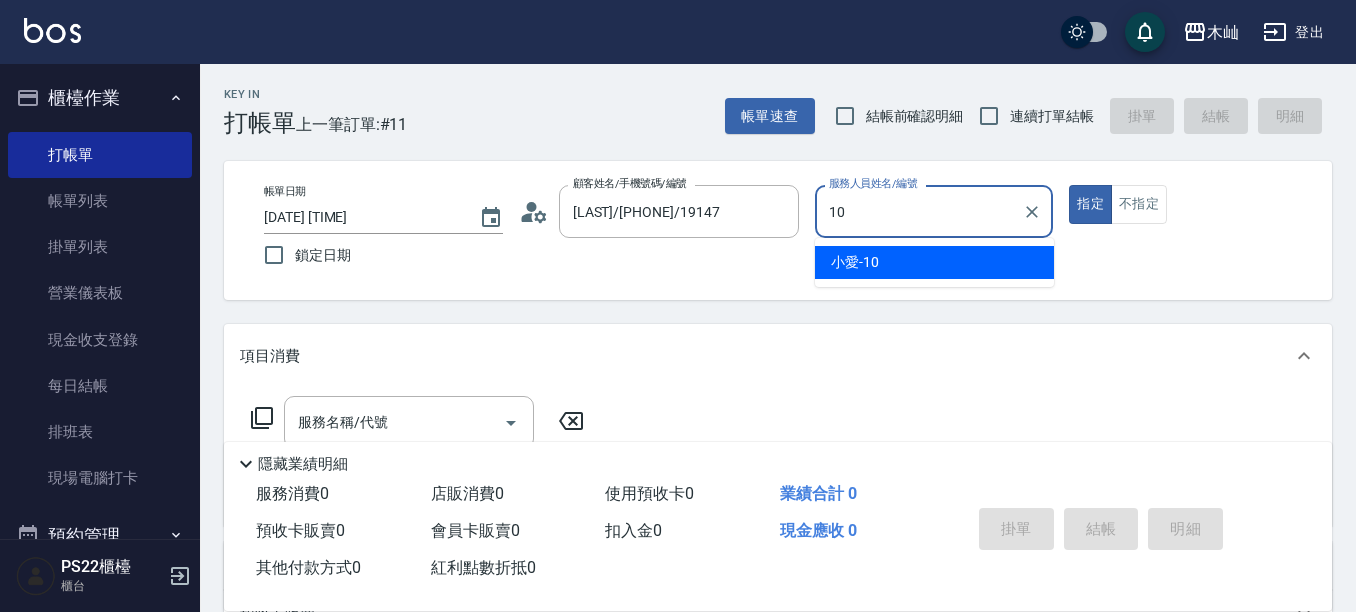 type on "[NICKNAME]-10" 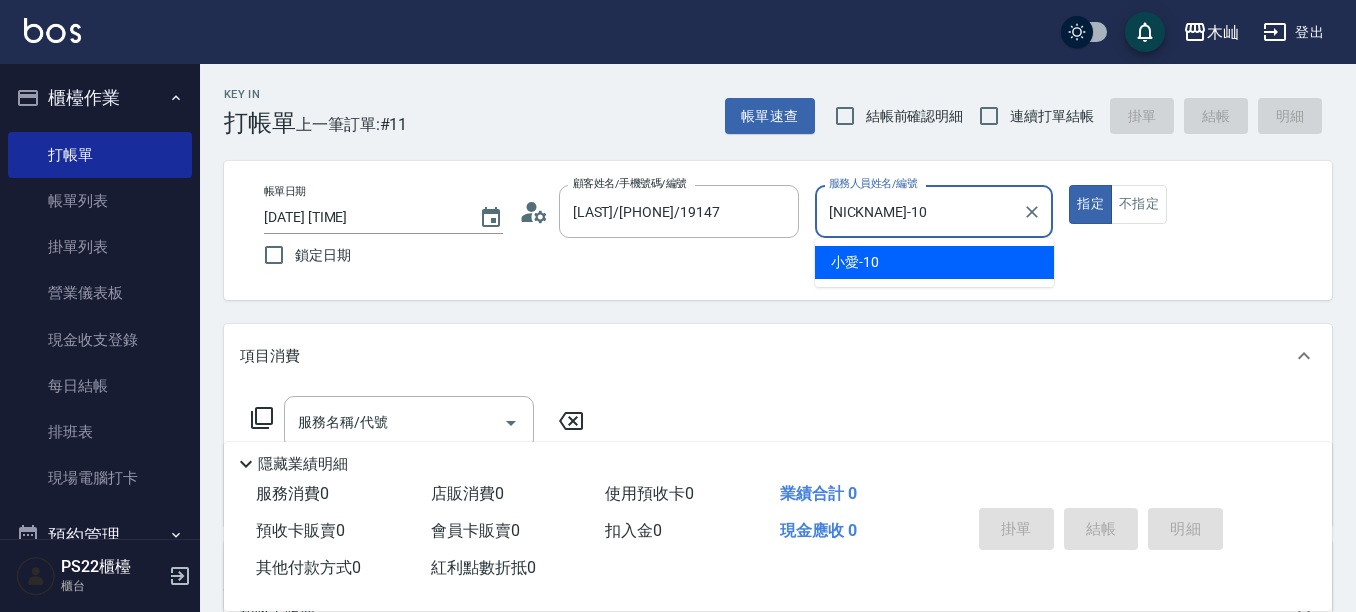 type on "true" 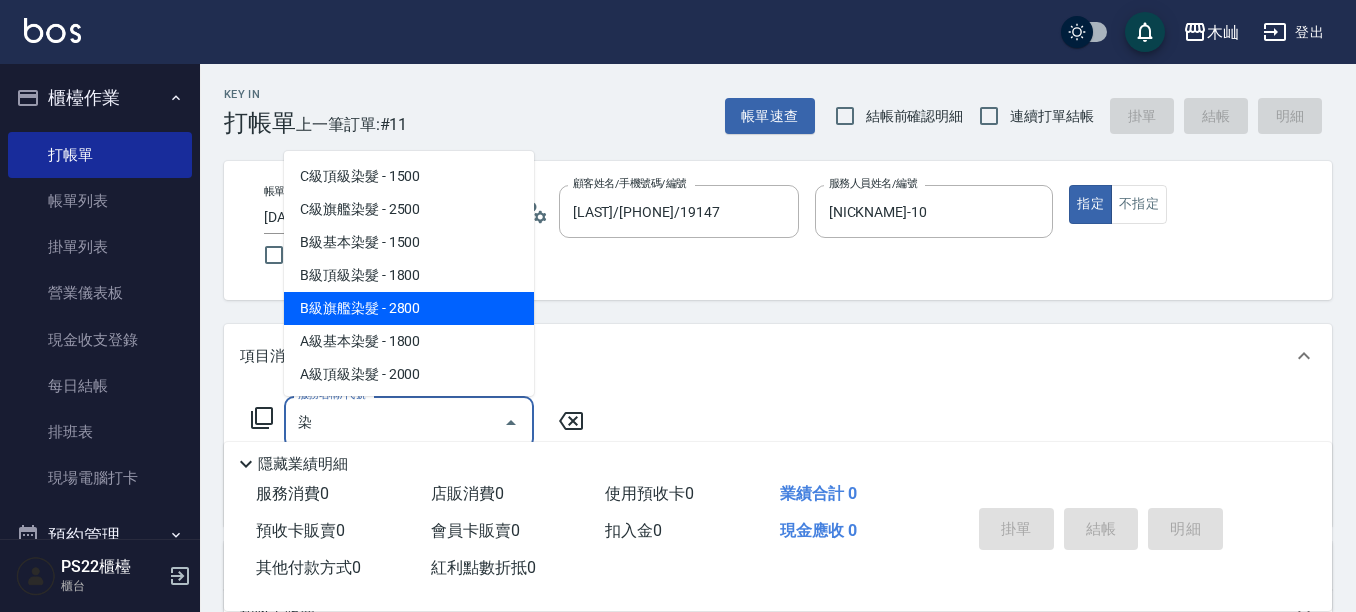 scroll, scrollTop: 100, scrollLeft: 0, axis: vertical 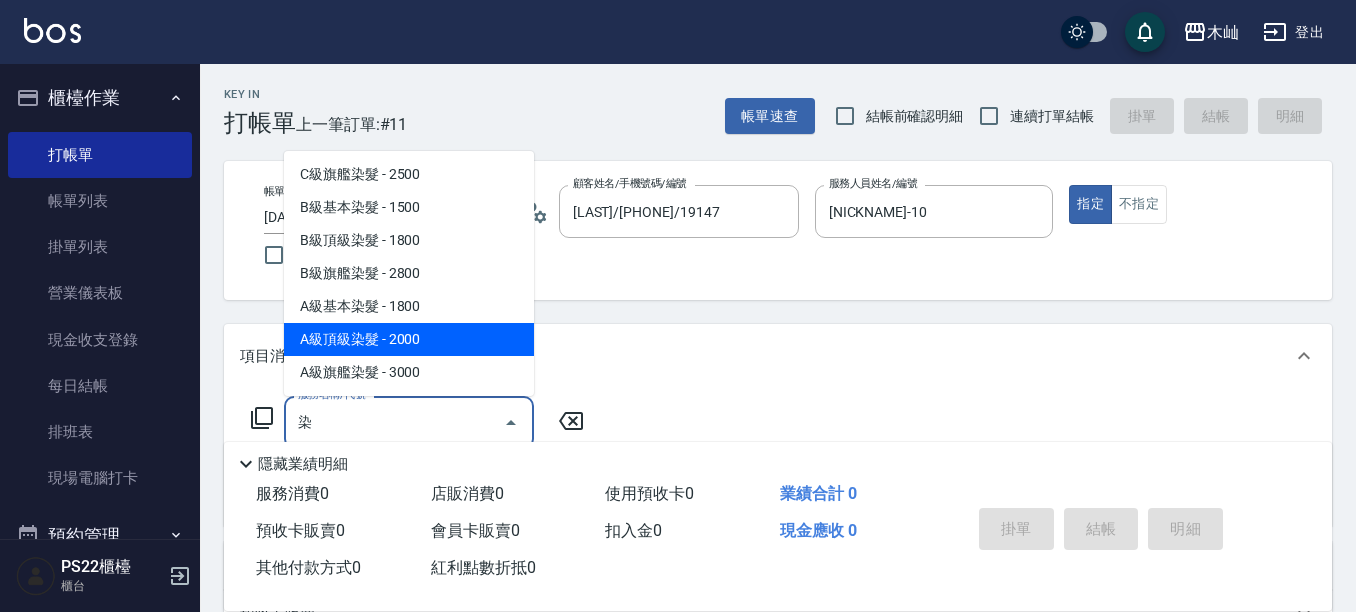 click on "A級頂級染髮 - 2000" at bounding box center [409, 339] 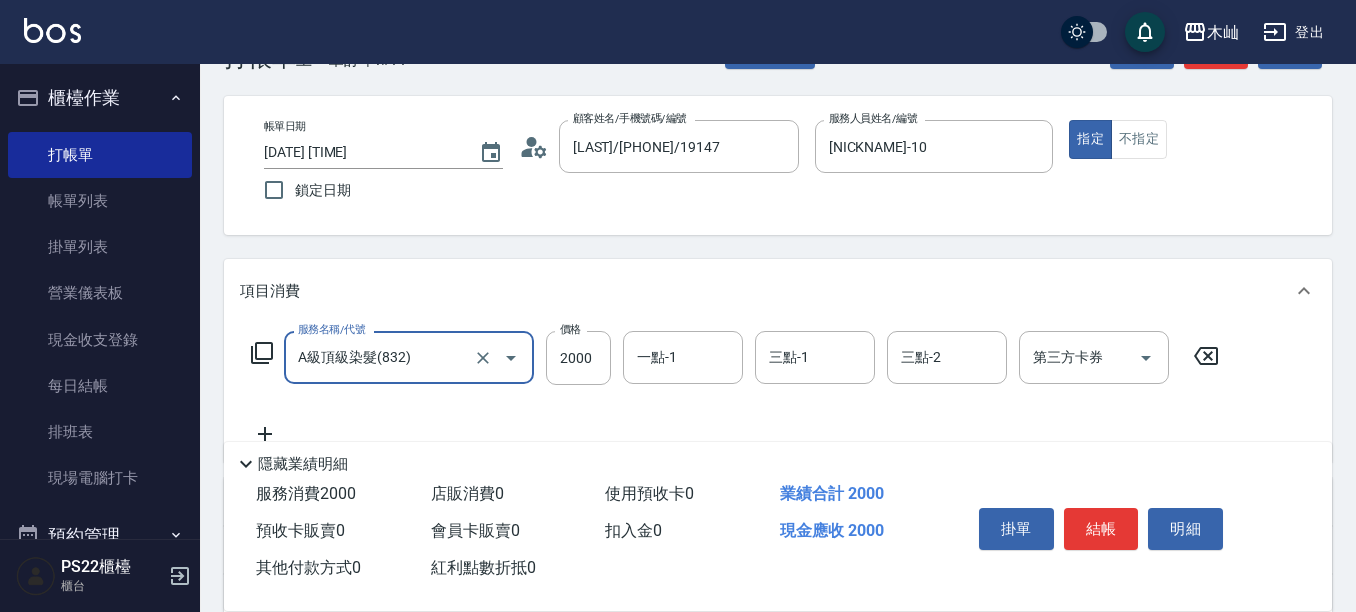 scroll, scrollTop: 100, scrollLeft: 0, axis: vertical 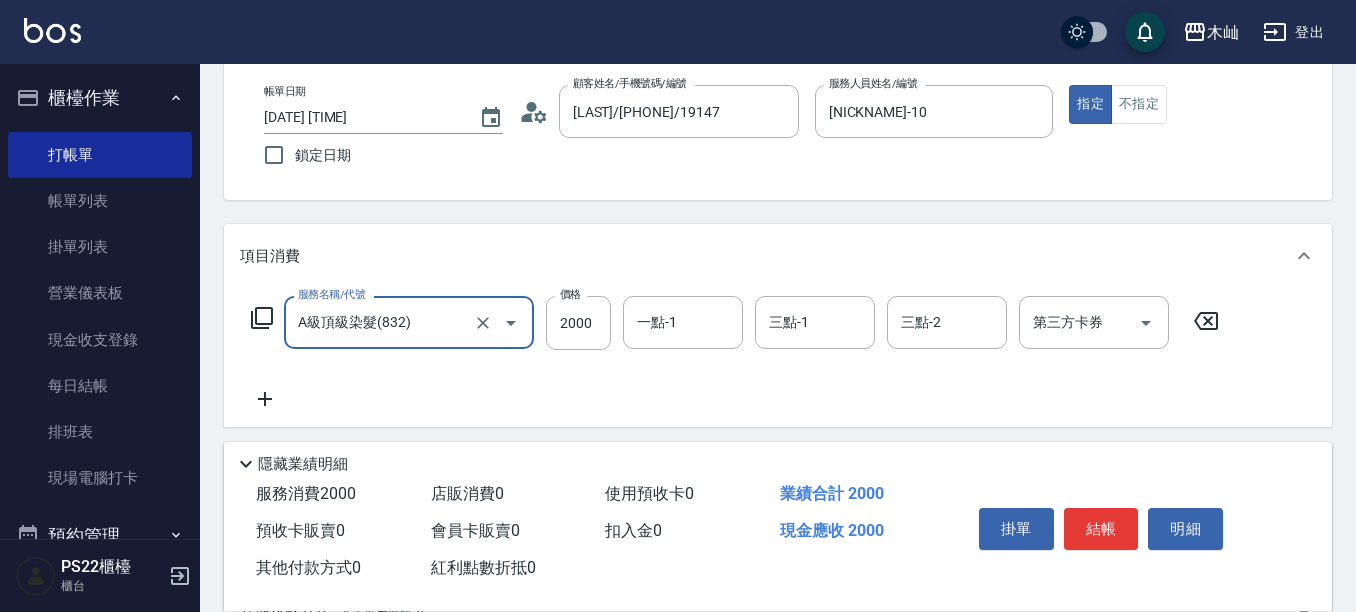 type on "A級頂級染髮(832)" 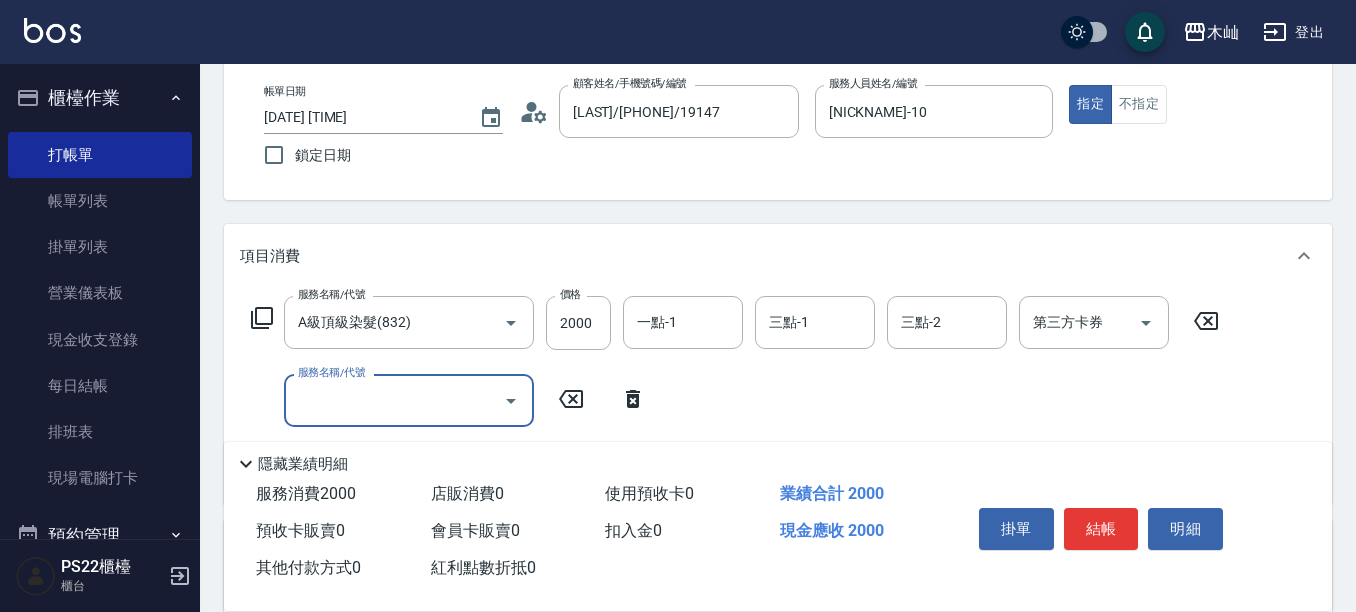 click on "服務名稱/代號" at bounding box center (394, 400) 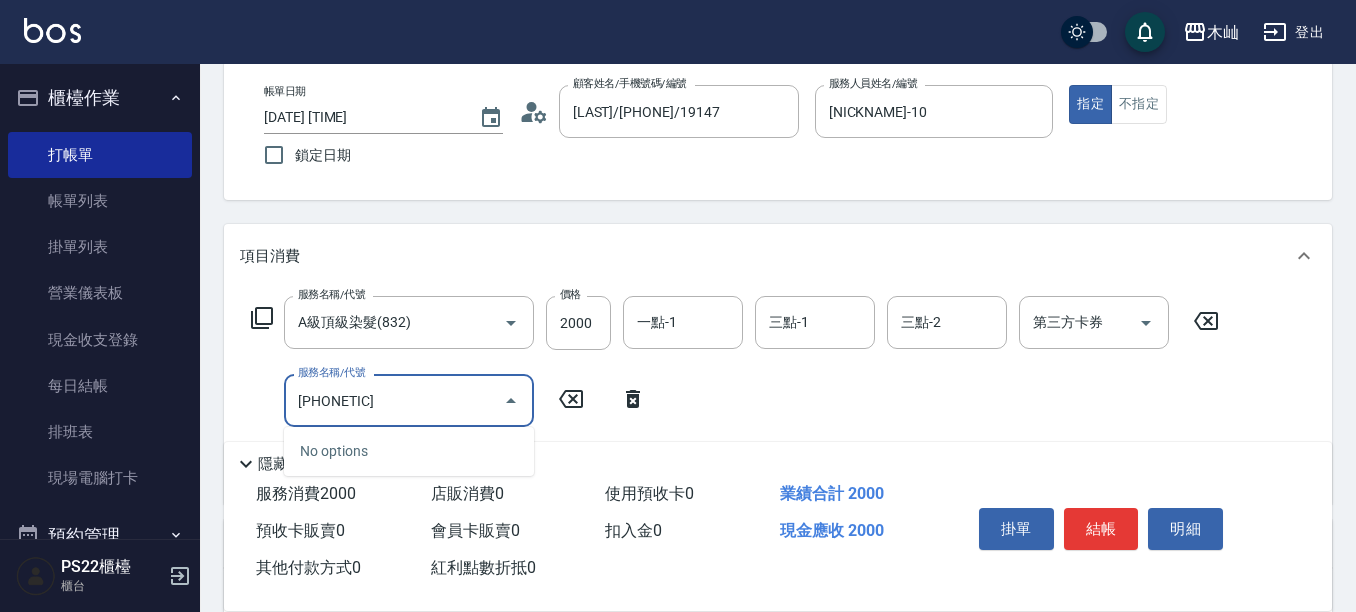 type on "[NUMBER]" 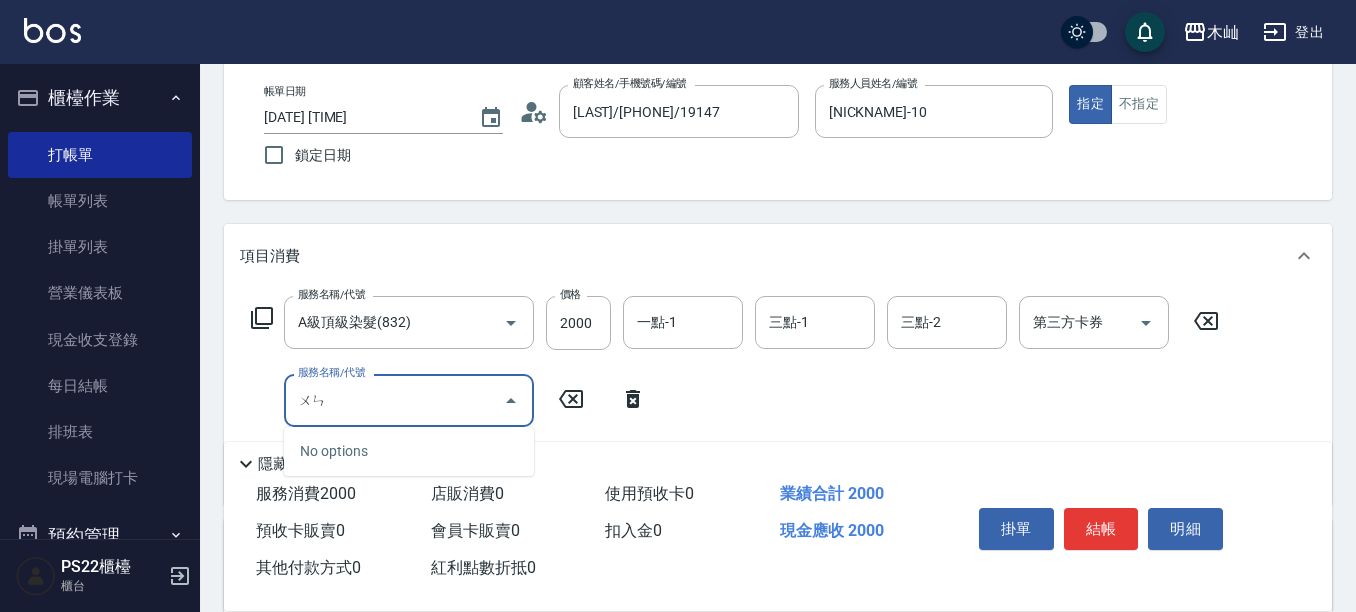 type on "溫" 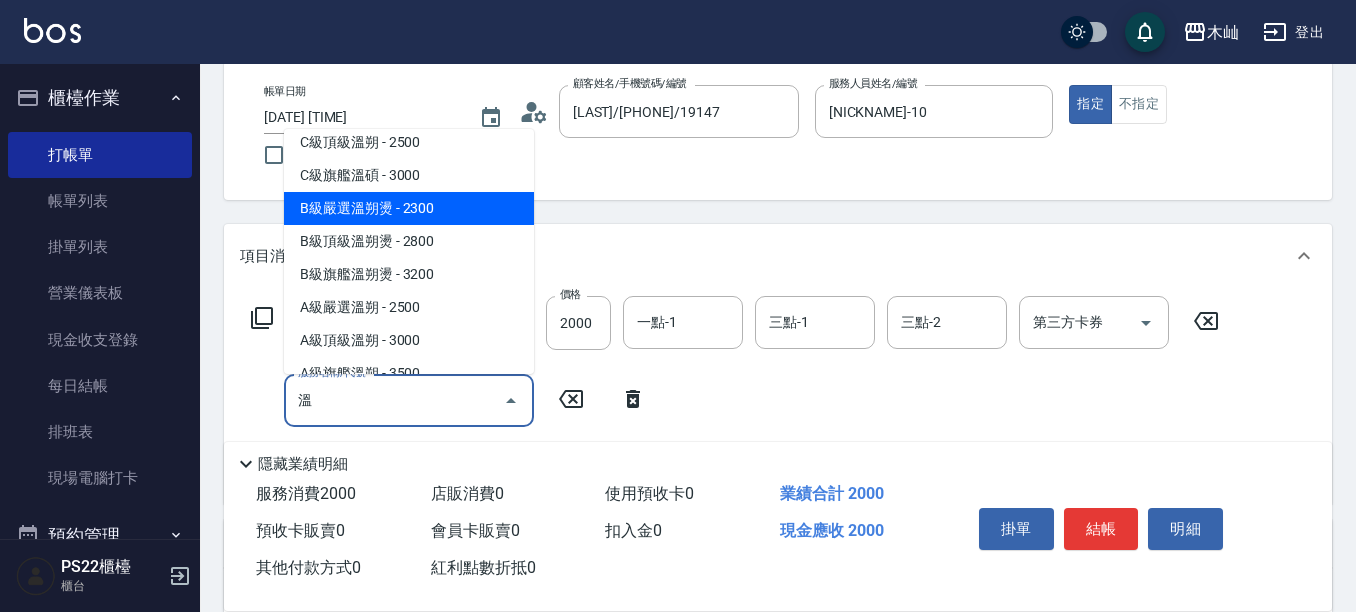 scroll, scrollTop: 68, scrollLeft: 0, axis: vertical 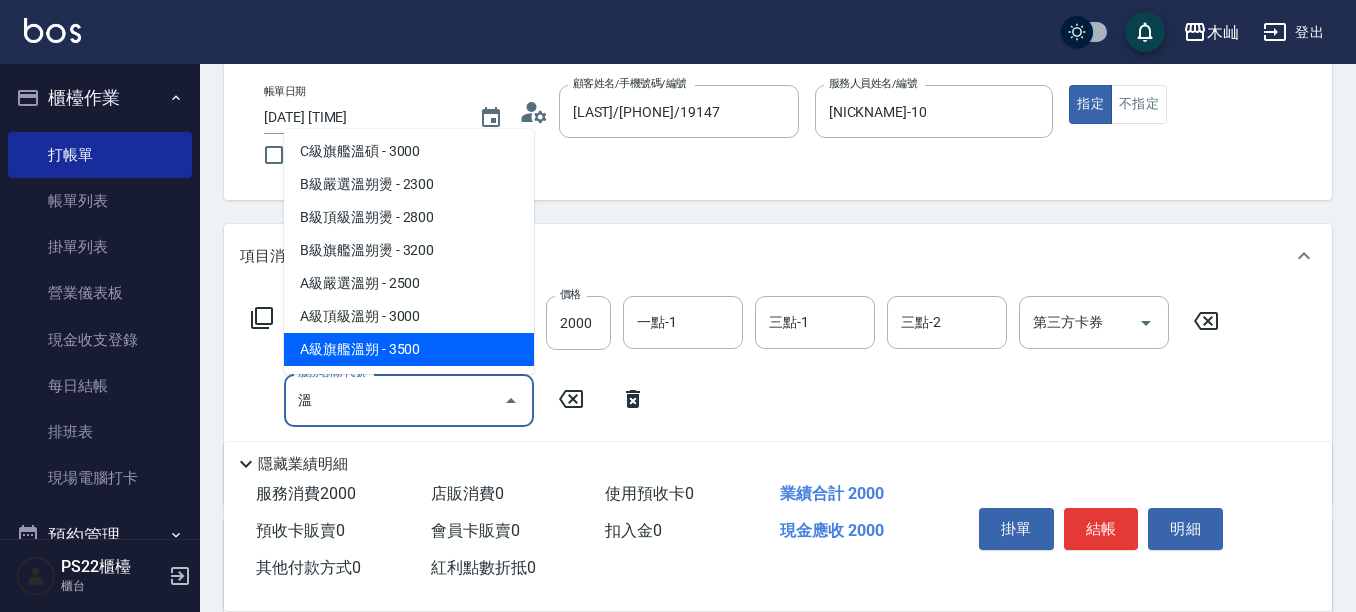 click on "溫" at bounding box center (394, 400) 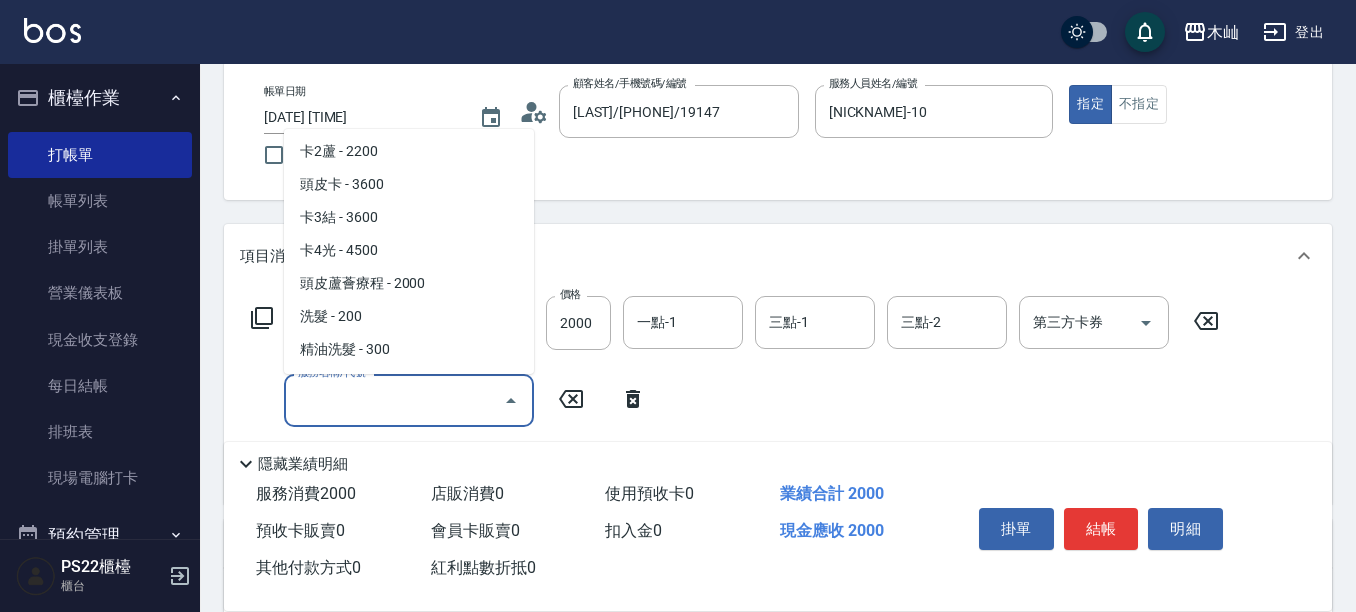 scroll, scrollTop: 8, scrollLeft: 0, axis: vertical 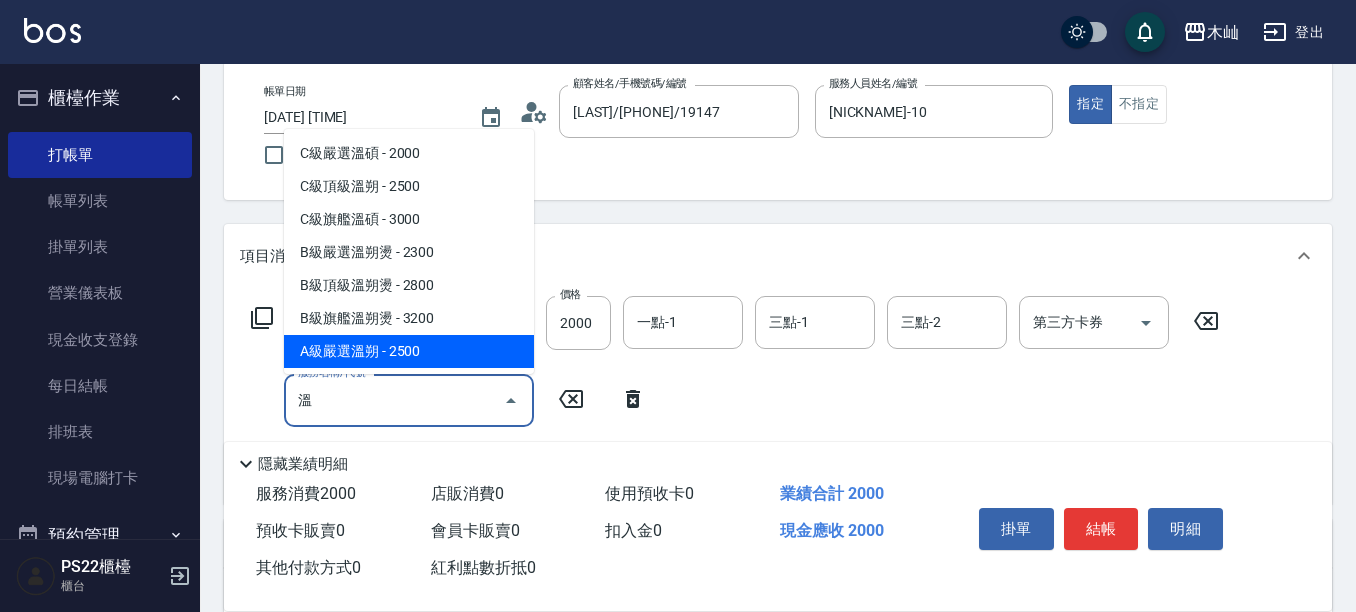 click on "A級嚴選溫朔 - 2500" at bounding box center (409, 351) 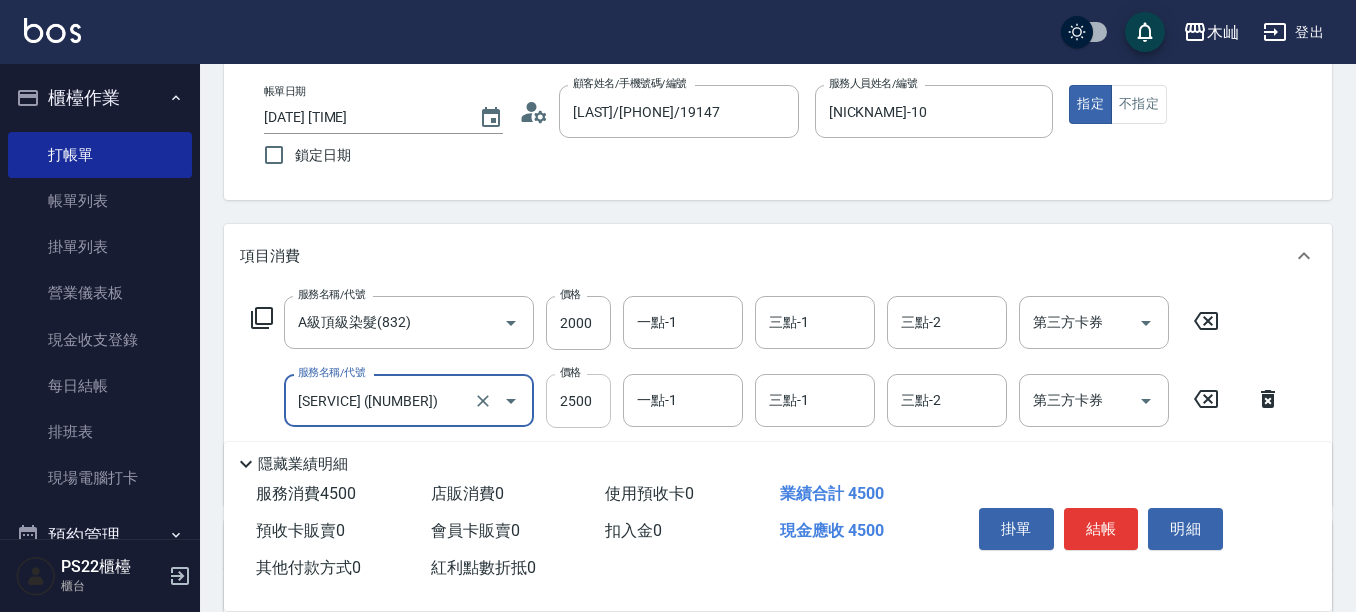 type on "[SERVICE] ([NUMBER])" 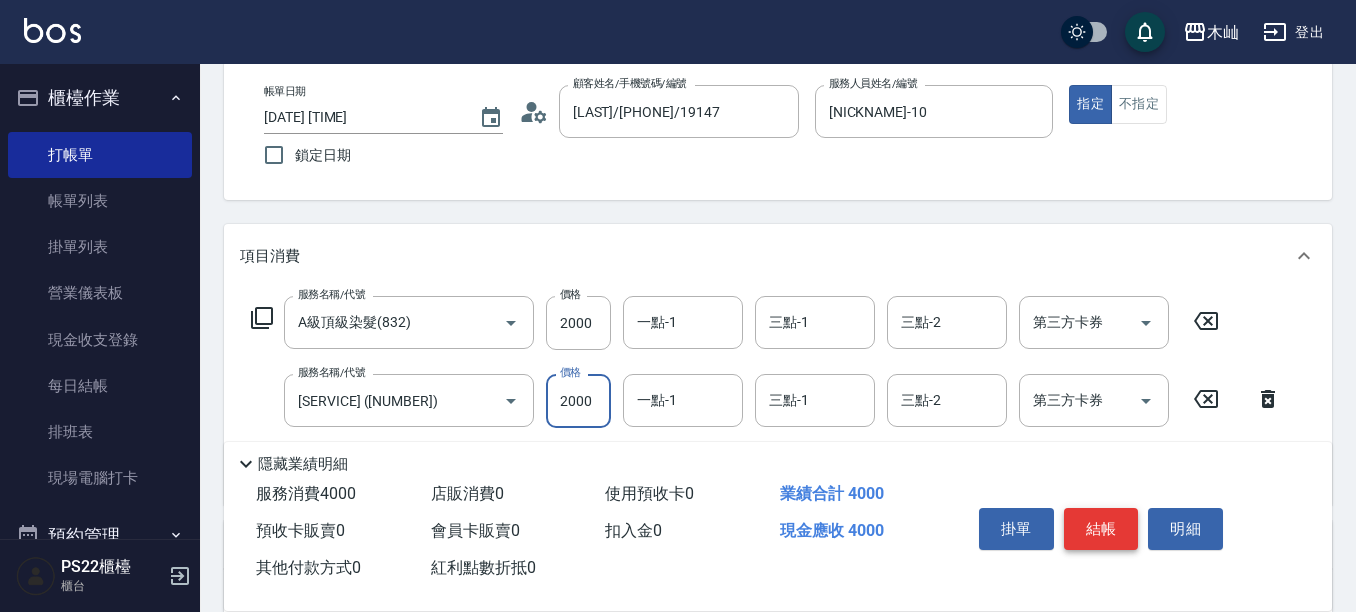 type on "2000" 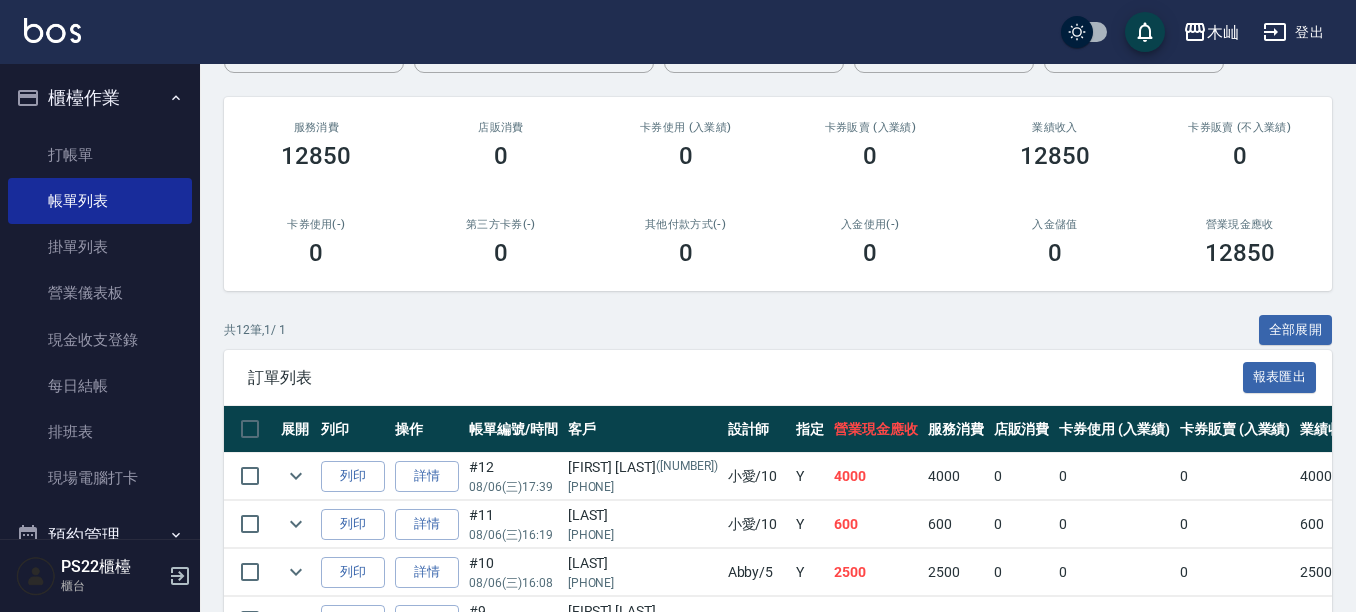 scroll, scrollTop: 300, scrollLeft: 0, axis: vertical 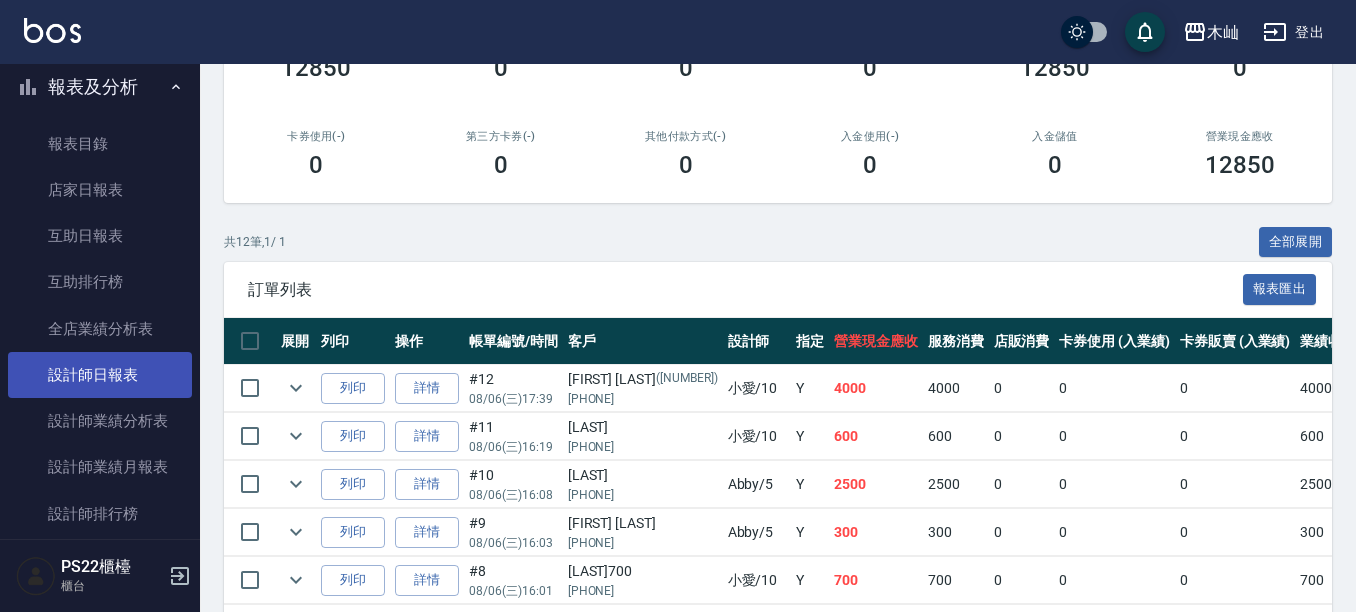 click on "設計師日報表" at bounding box center [100, 375] 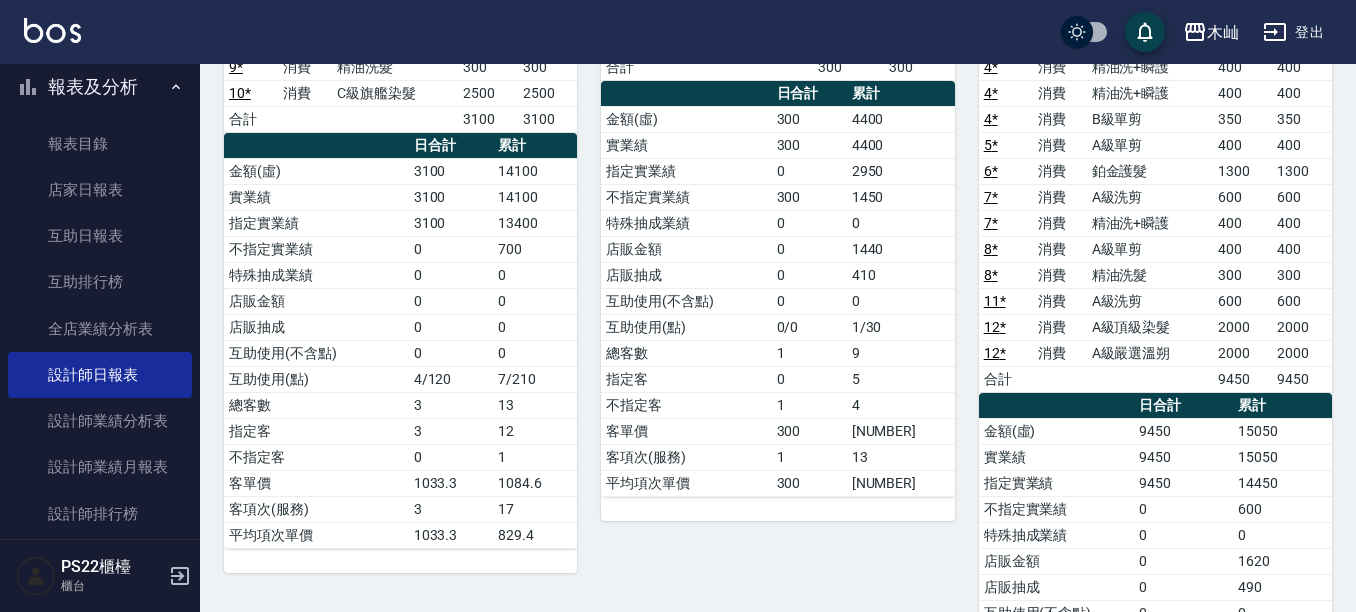 scroll, scrollTop: 400, scrollLeft: 0, axis: vertical 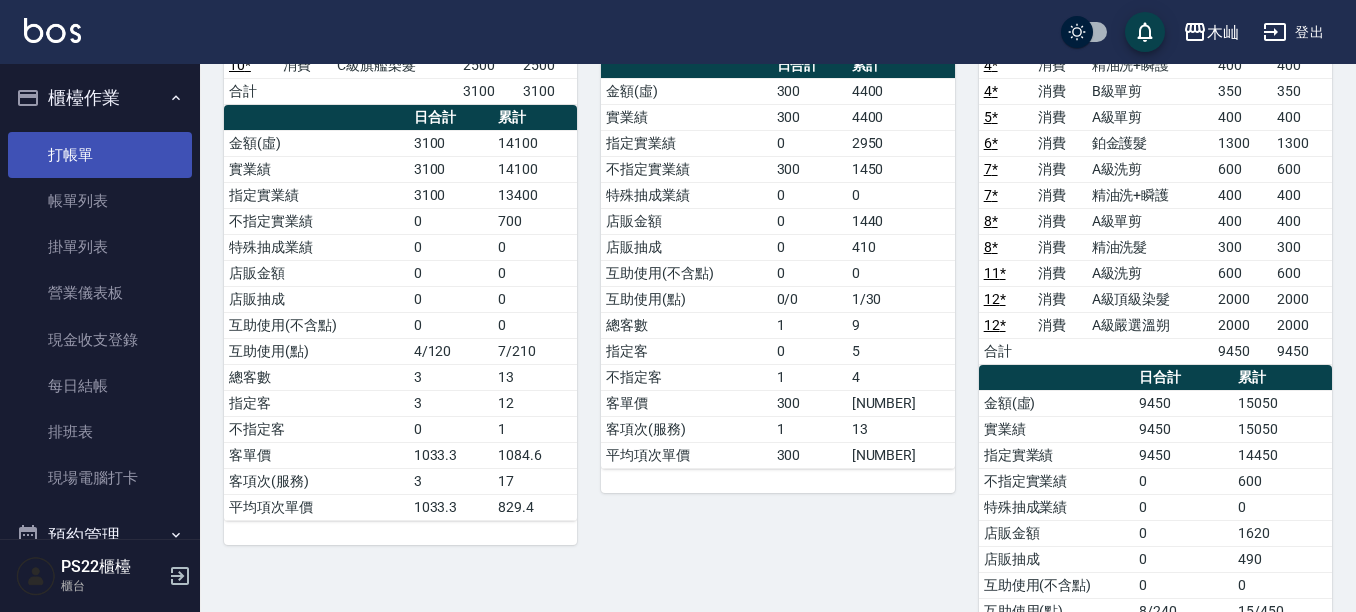 click on "打帳單" at bounding box center [100, 155] 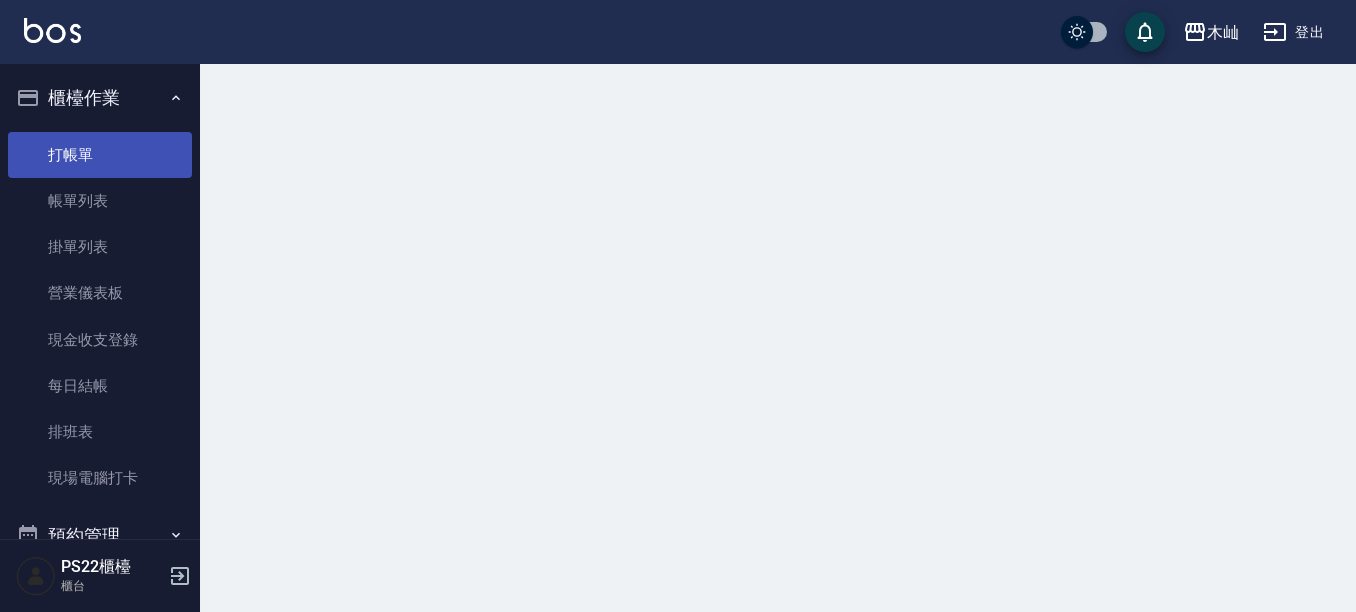 scroll, scrollTop: 0, scrollLeft: 0, axis: both 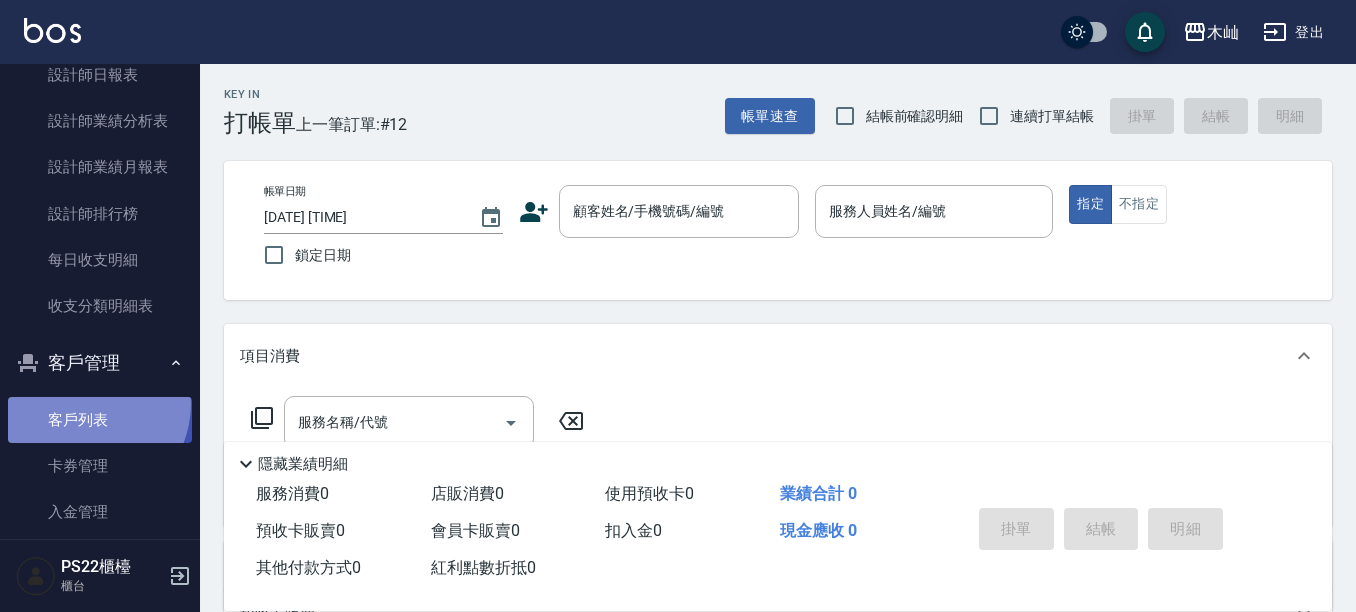 click on "客戶列表" at bounding box center [100, 420] 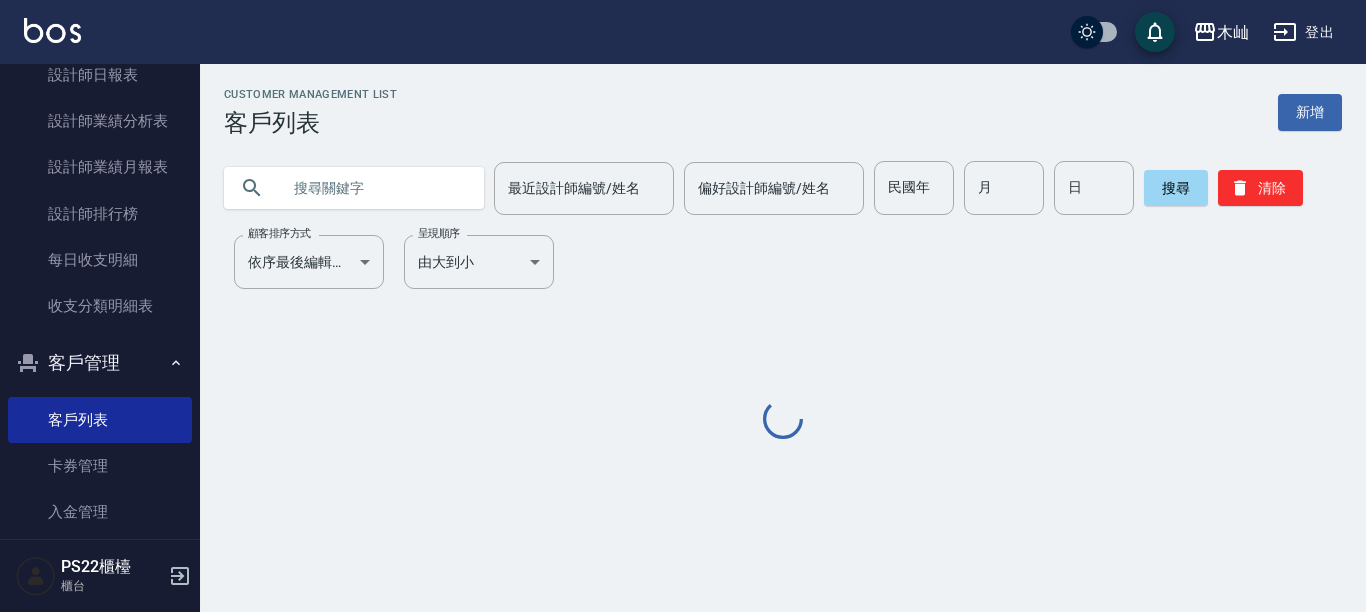 click at bounding box center (374, 188) 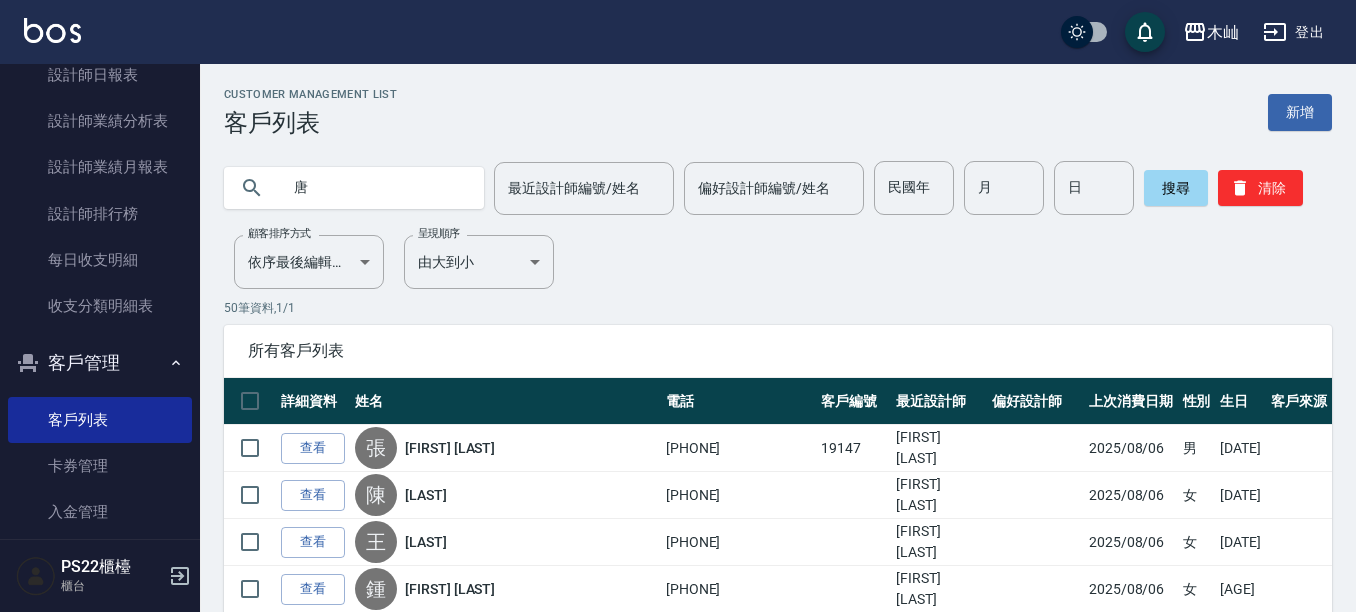 type on "唐" 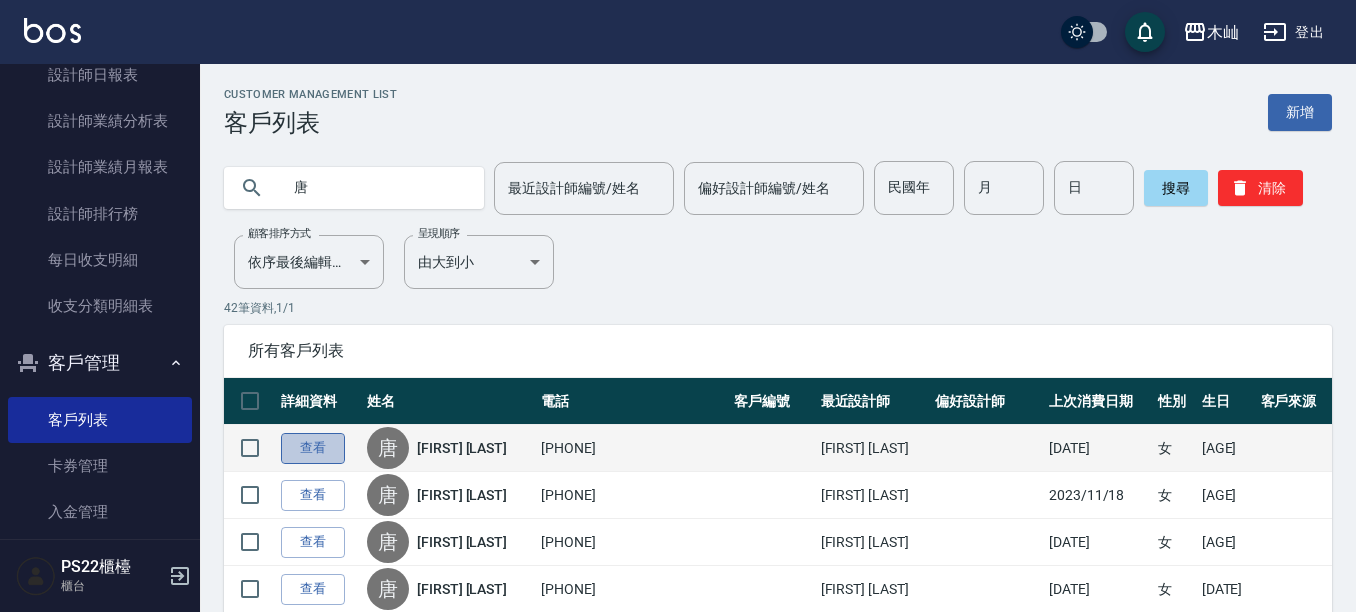 click on "查看" at bounding box center (313, 448) 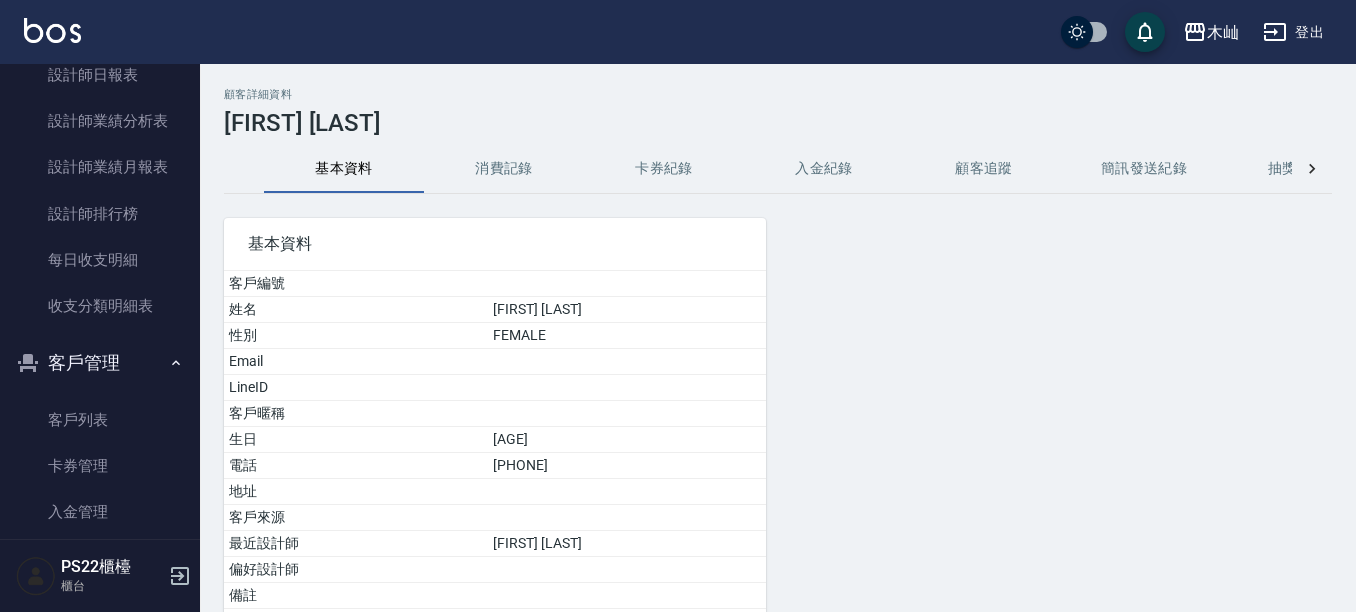click on "消費記錄" at bounding box center (504, 169) 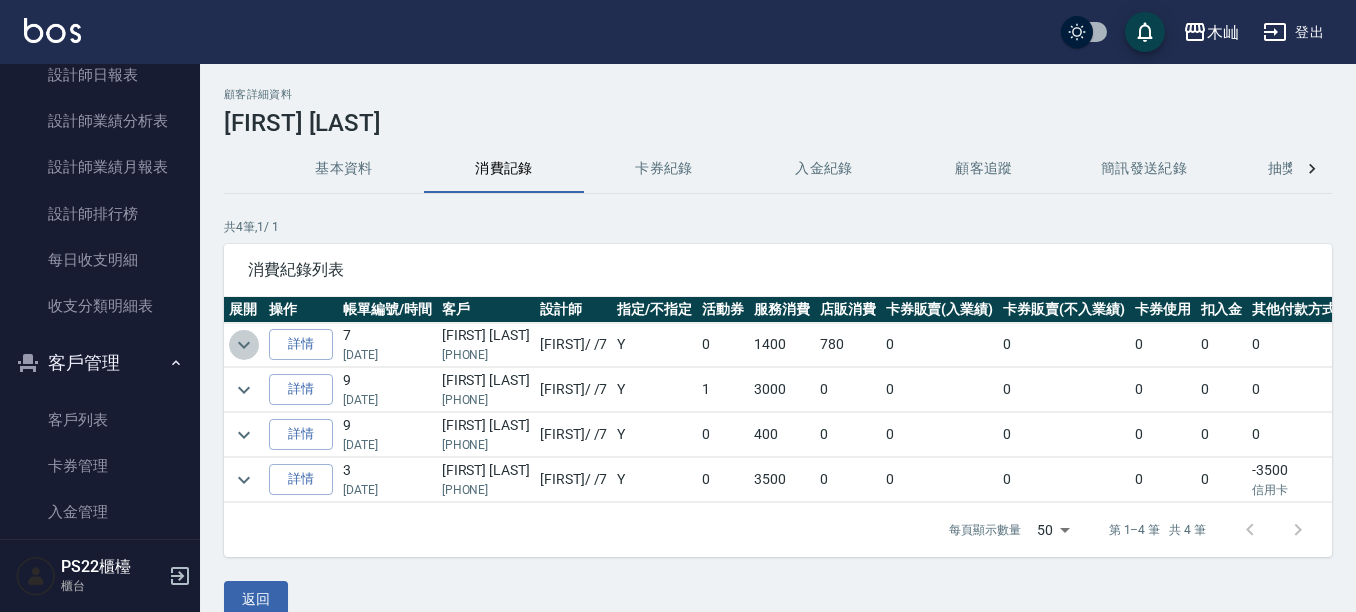 click 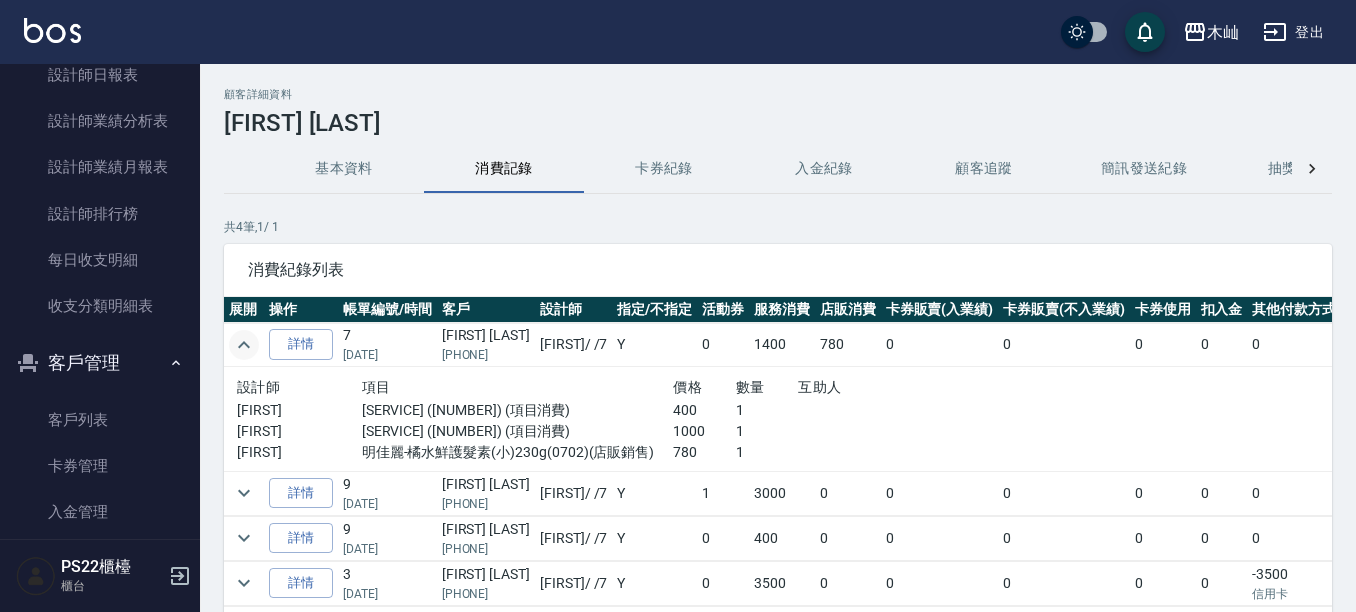 scroll, scrollTop: 100, scrollLeft: 0, axis: vertical 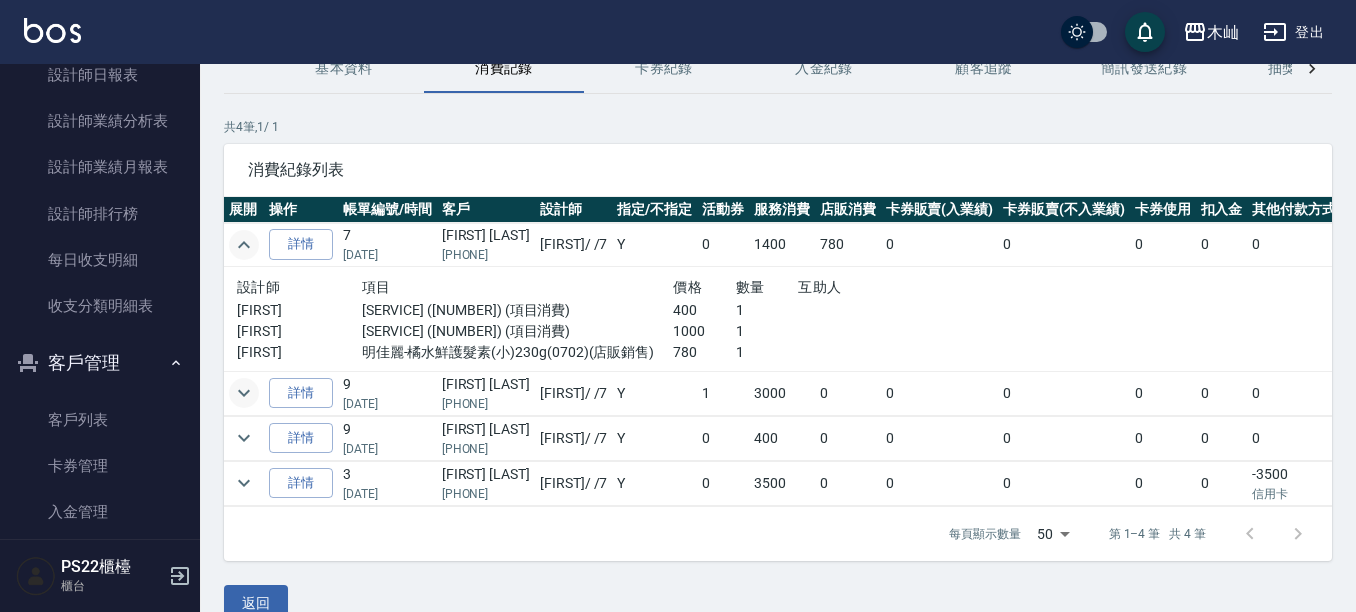 click 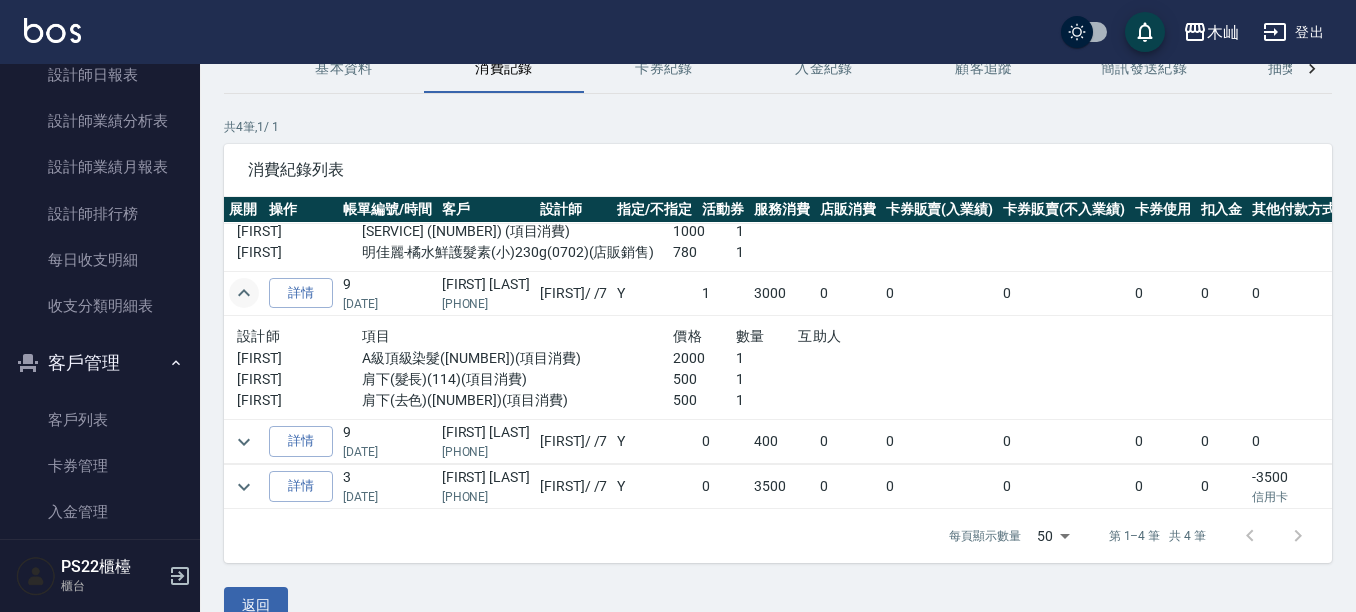 scroll, scrollTop: 118, scrollLeft: 0, axis: vertical 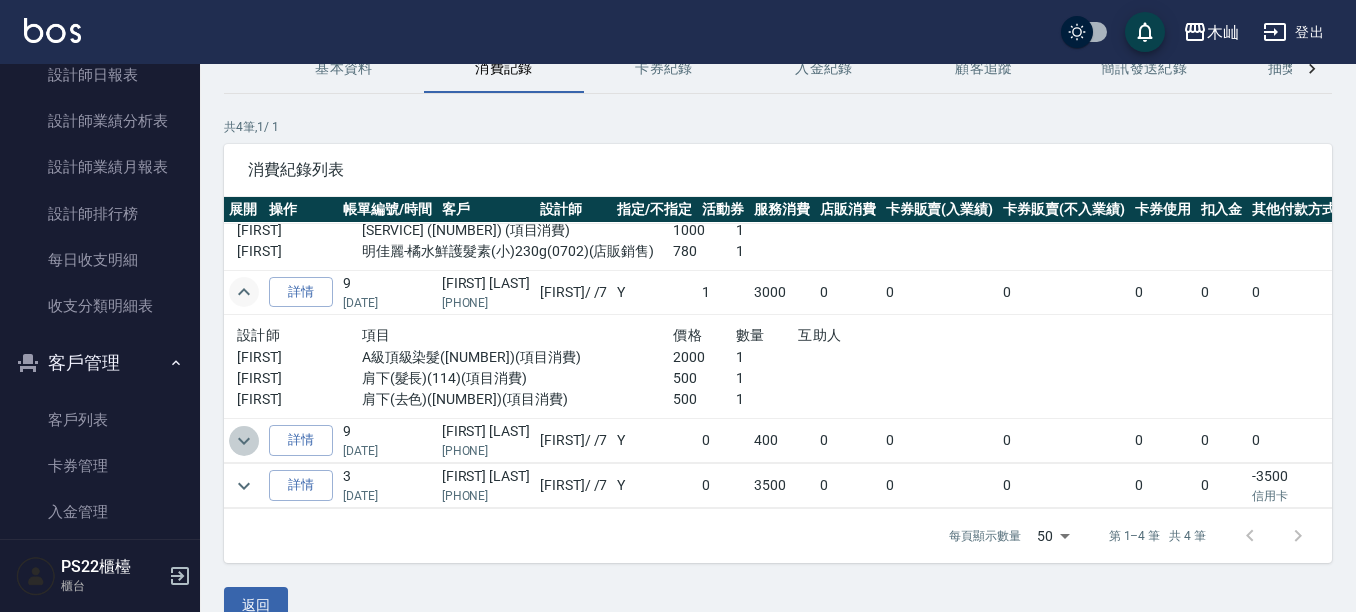 click 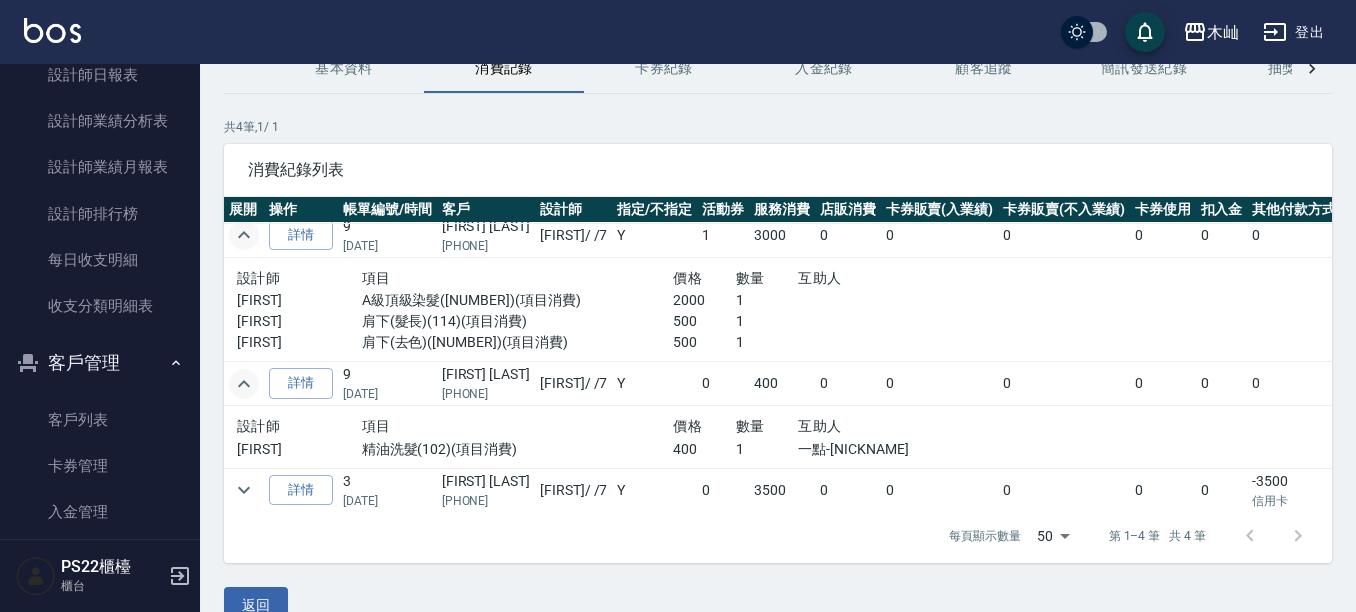scroll, scrollTop: 180, scrollLeft: 0, axis: vertical 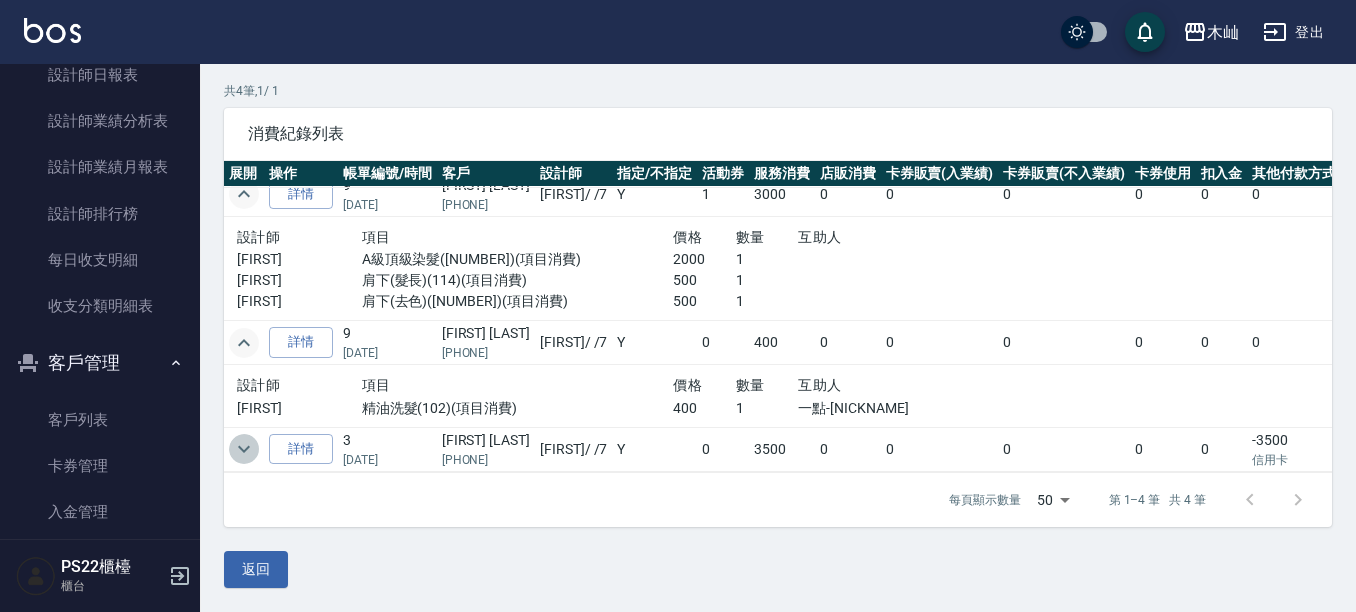 click 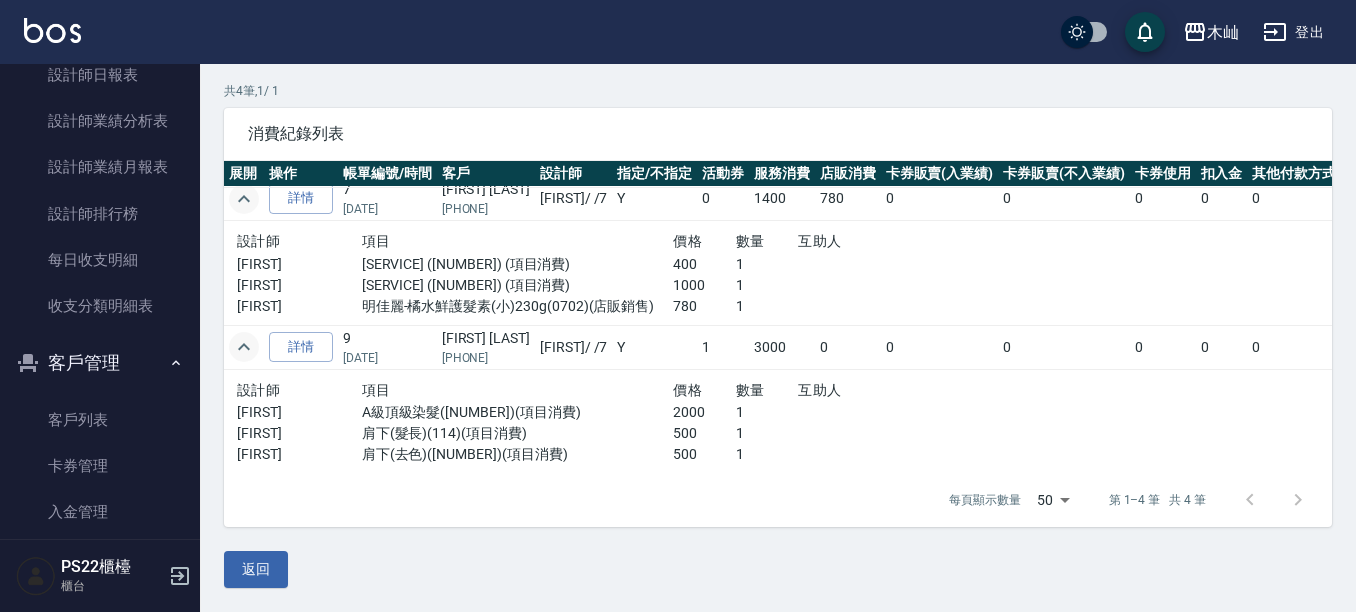 scroll, scrollTop: 0, scrollLeft: 0, axis: both 